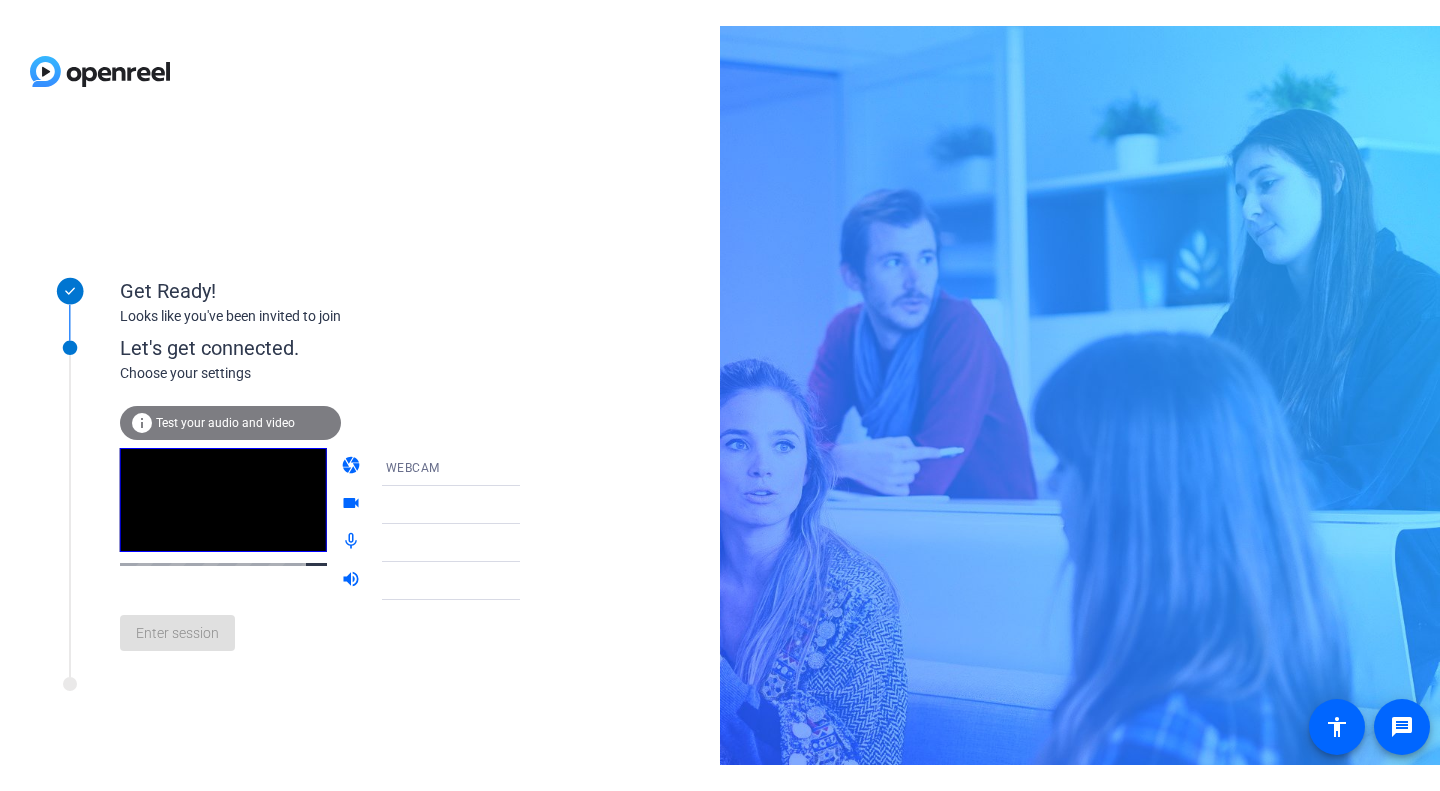 scroll, scrollTop: 0, scrollLeft: 0, axis: both 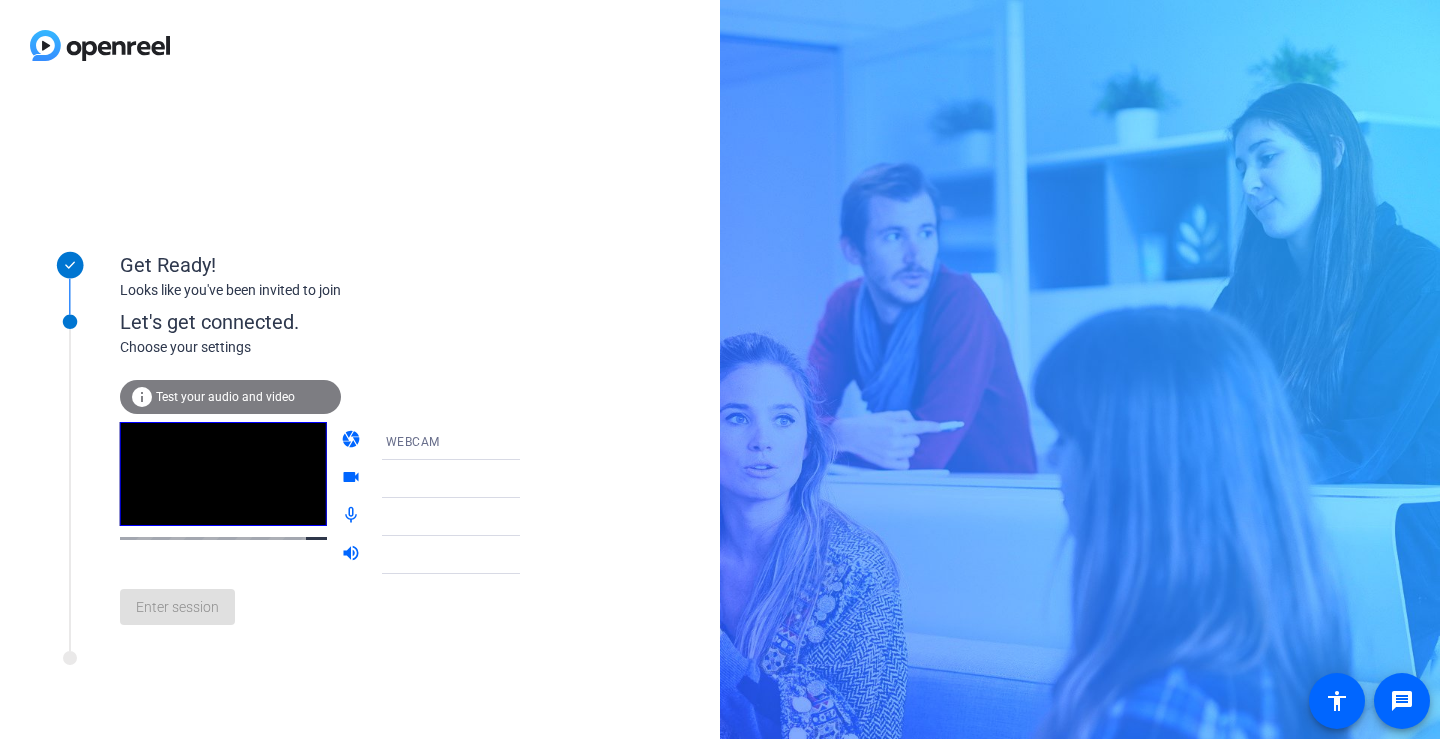 click 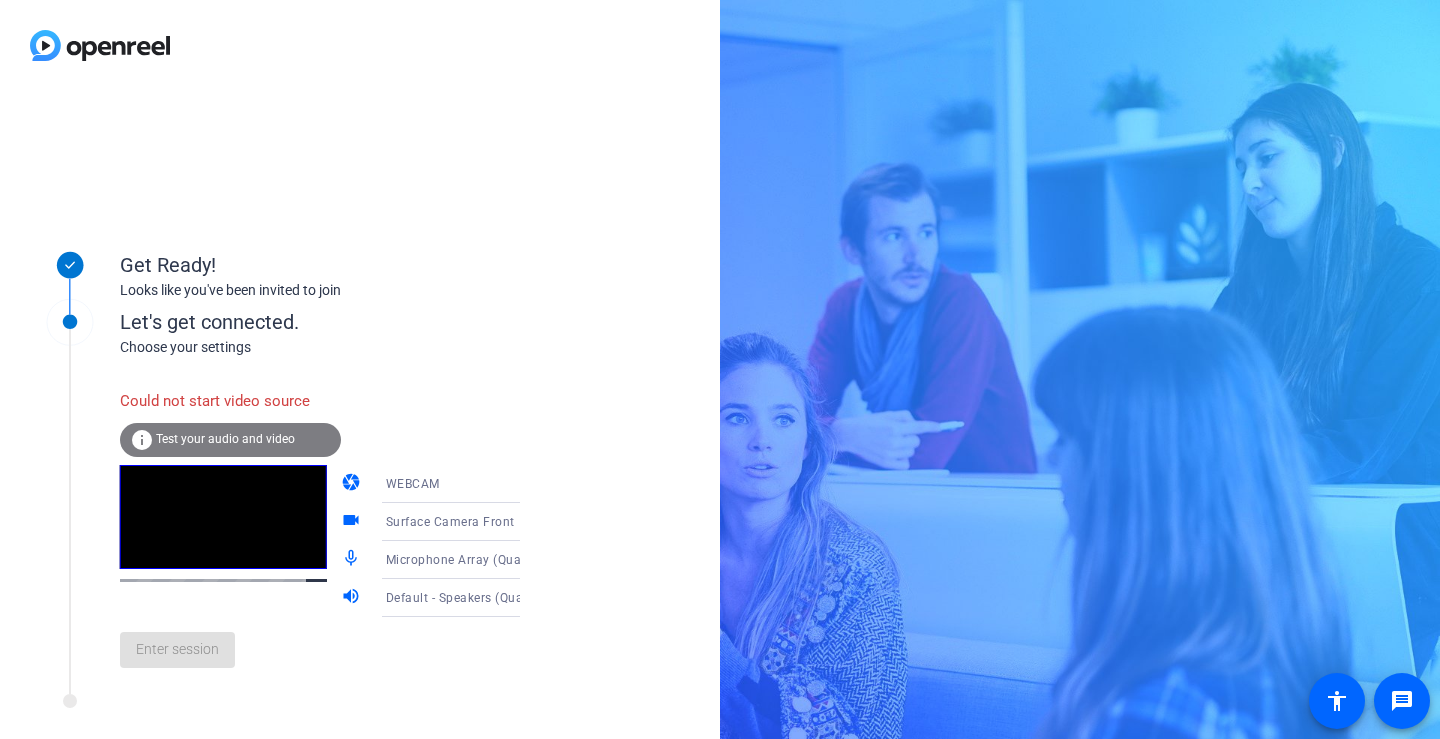 drag, startPoint x: 319, startPoint y: 404, endPoint x: 120, endPoint y: 396, distance: 199.16074 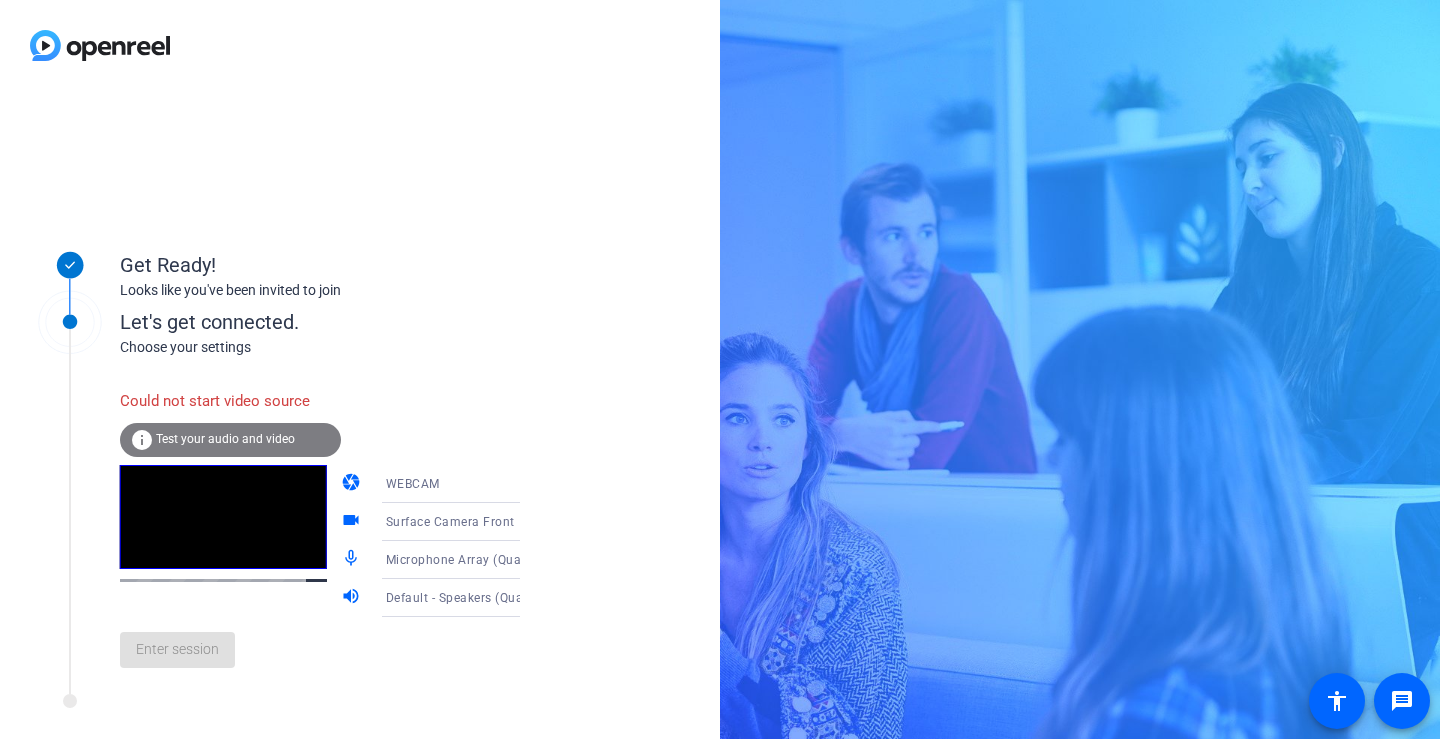 copy on "Could not start video source" 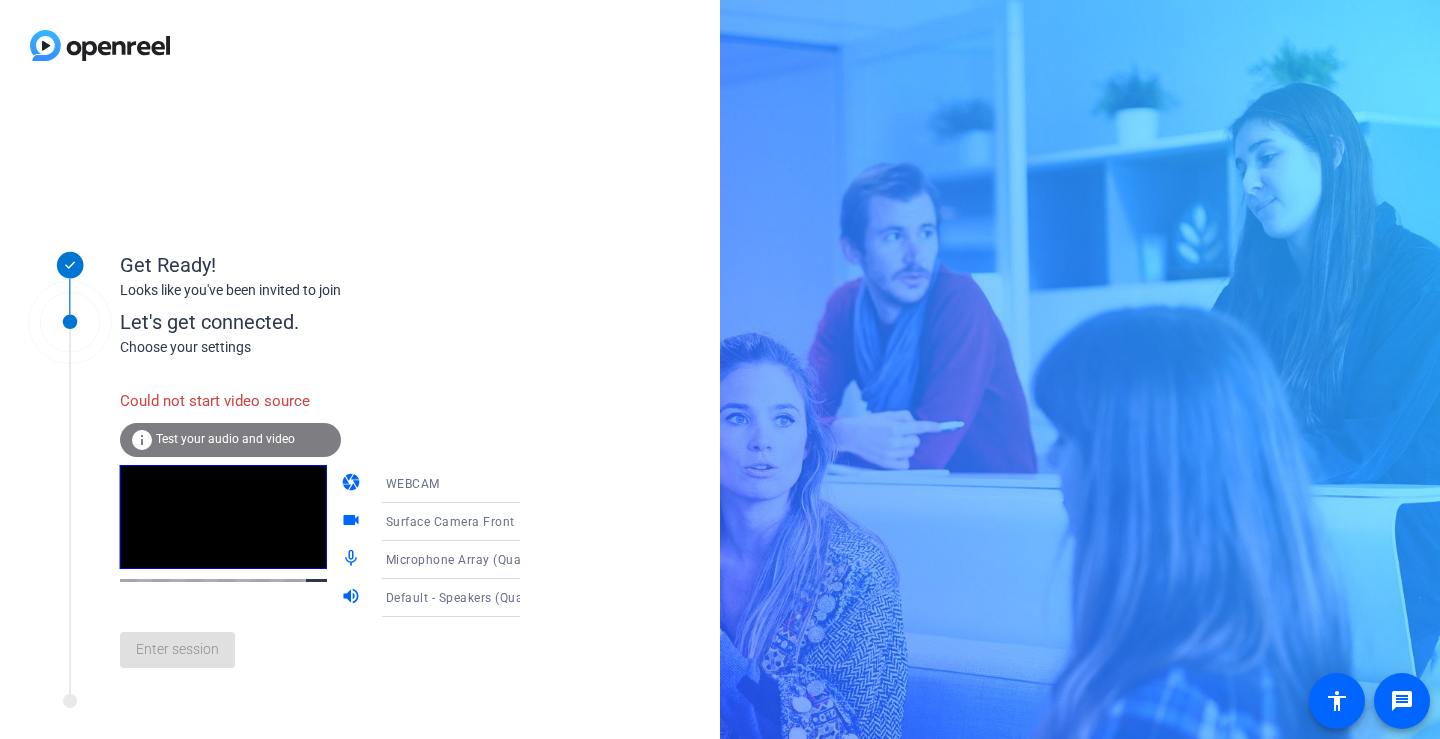 click on "Could not start video source  info Test your audio and video camera WEBCAM videocam Surface Camera Front mic_none Microphone Array (Qualcomm(R) Aqstic(TM) ACX Static Endpoints Audio Device) volume_up Default - Speakers (Qualcomm(R) Aqstic(TM) Audio Adapter Device) Enter session" 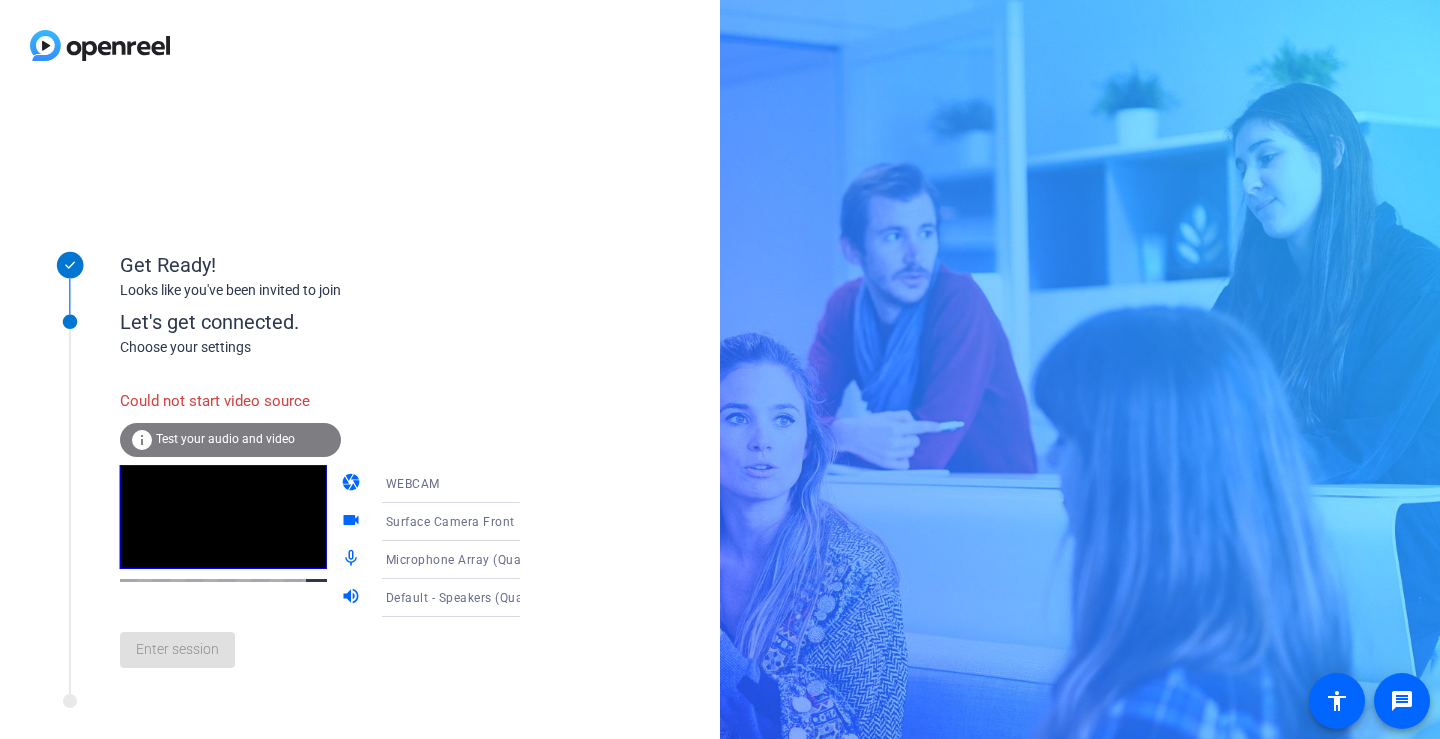 click on "Enter session" 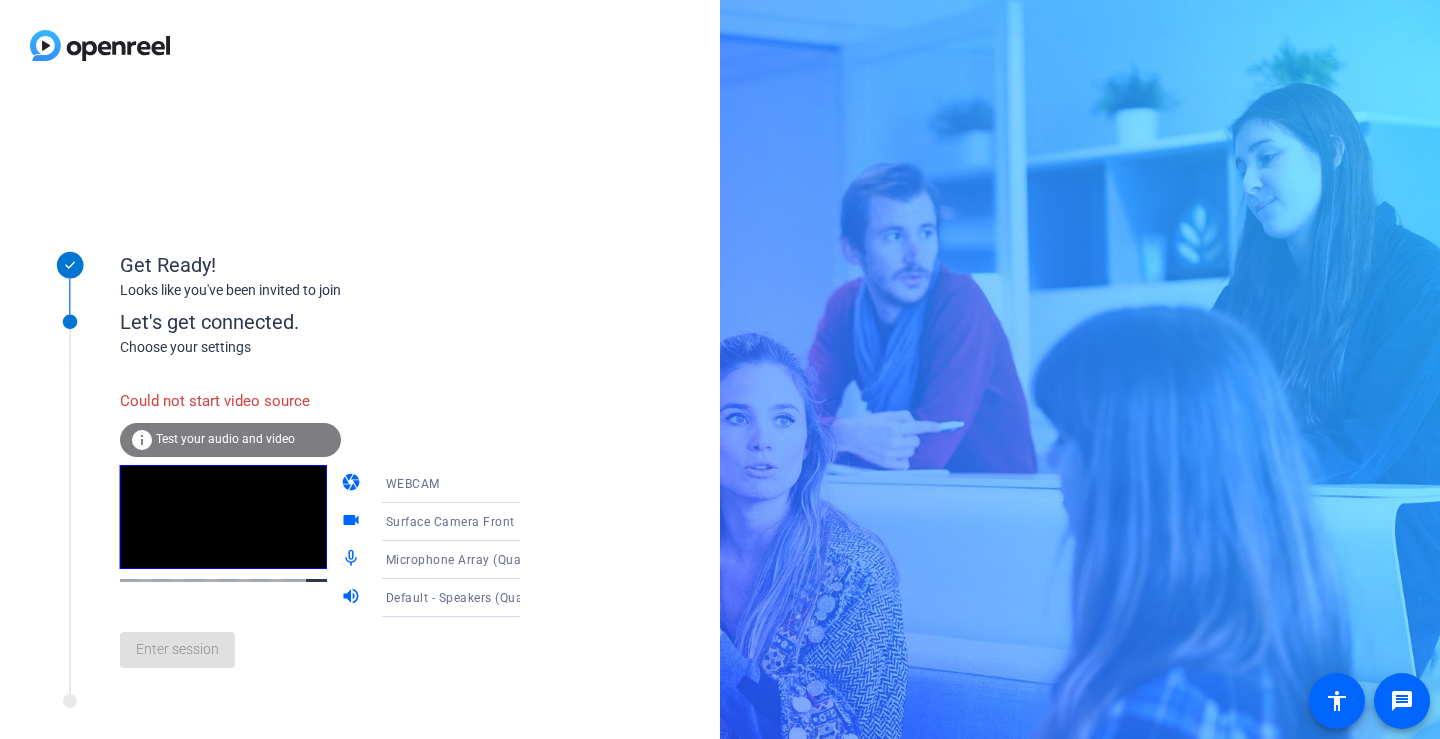 click on "Enter session" 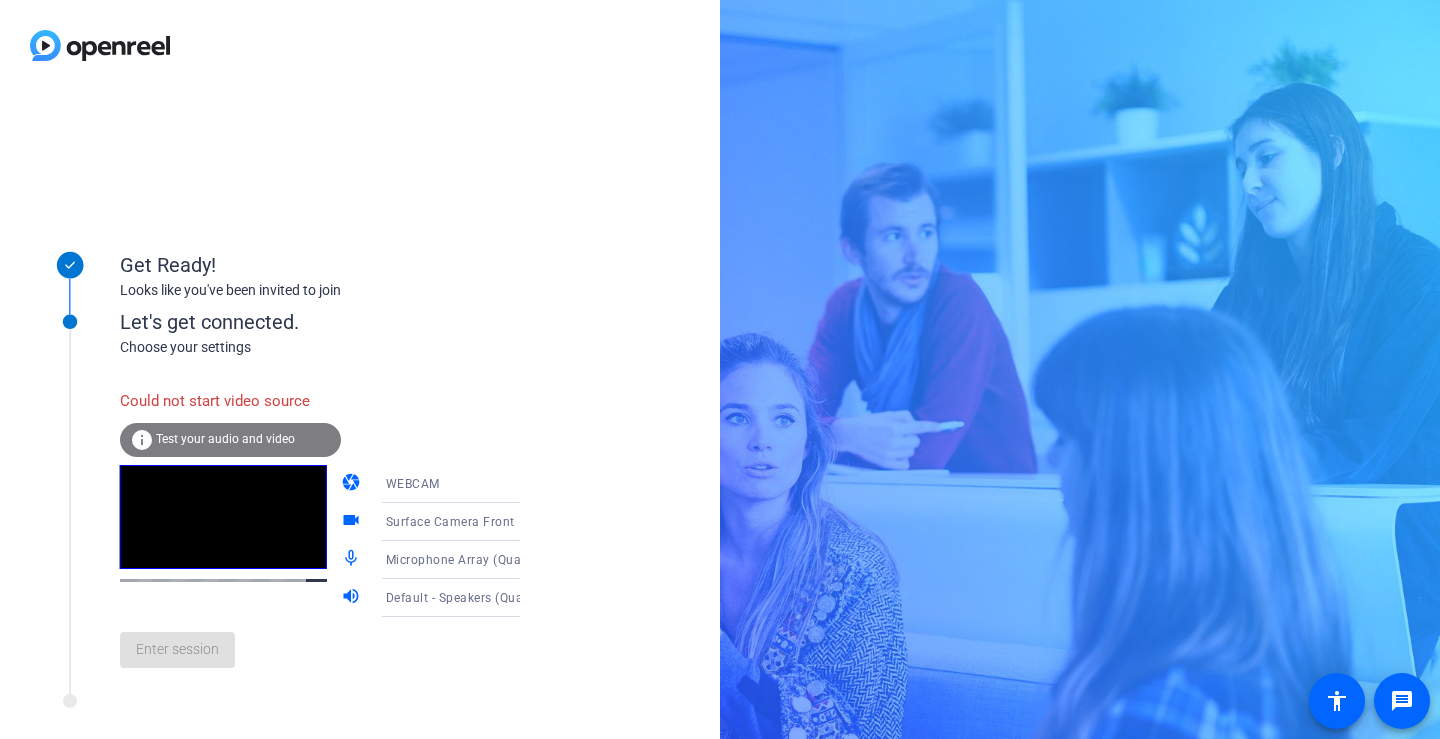 click 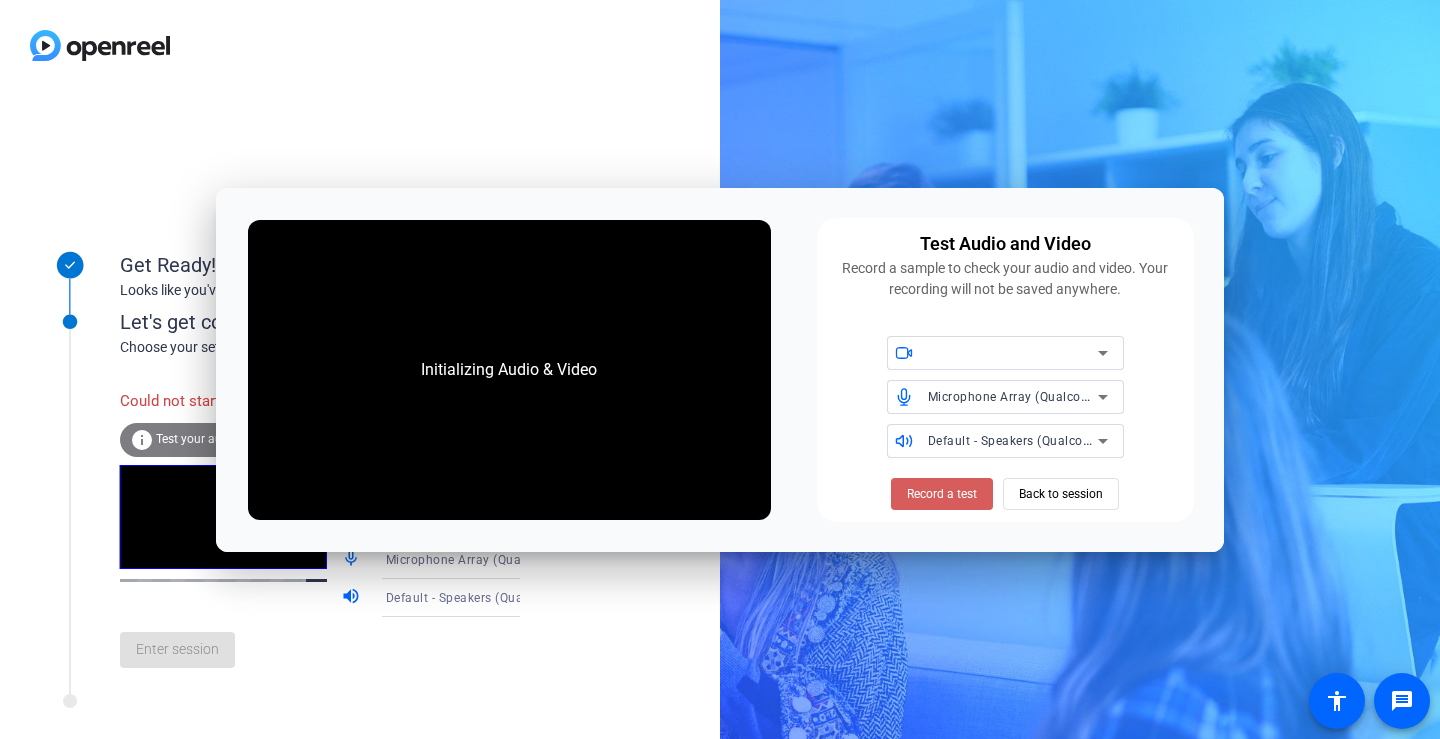 click on "Record a test" at bounding box center (942, 494) 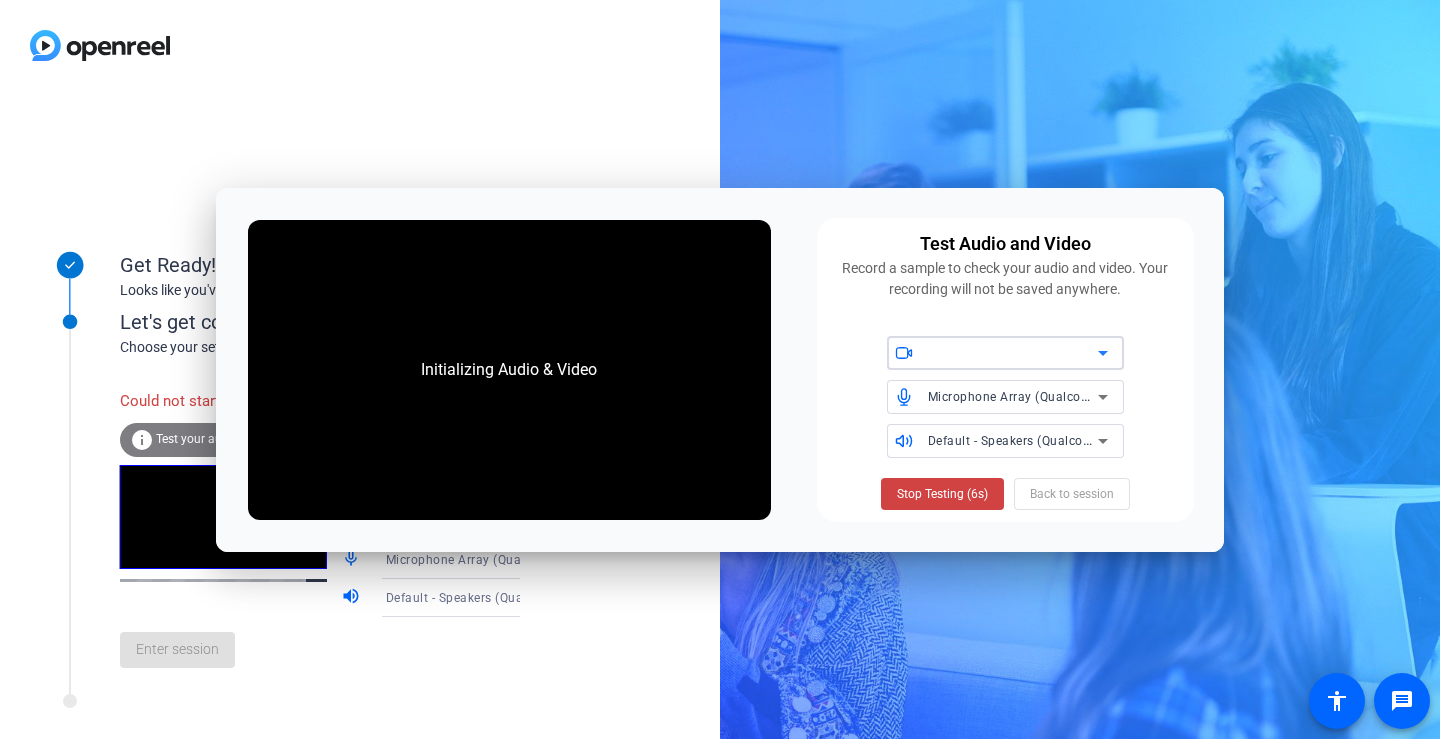 click 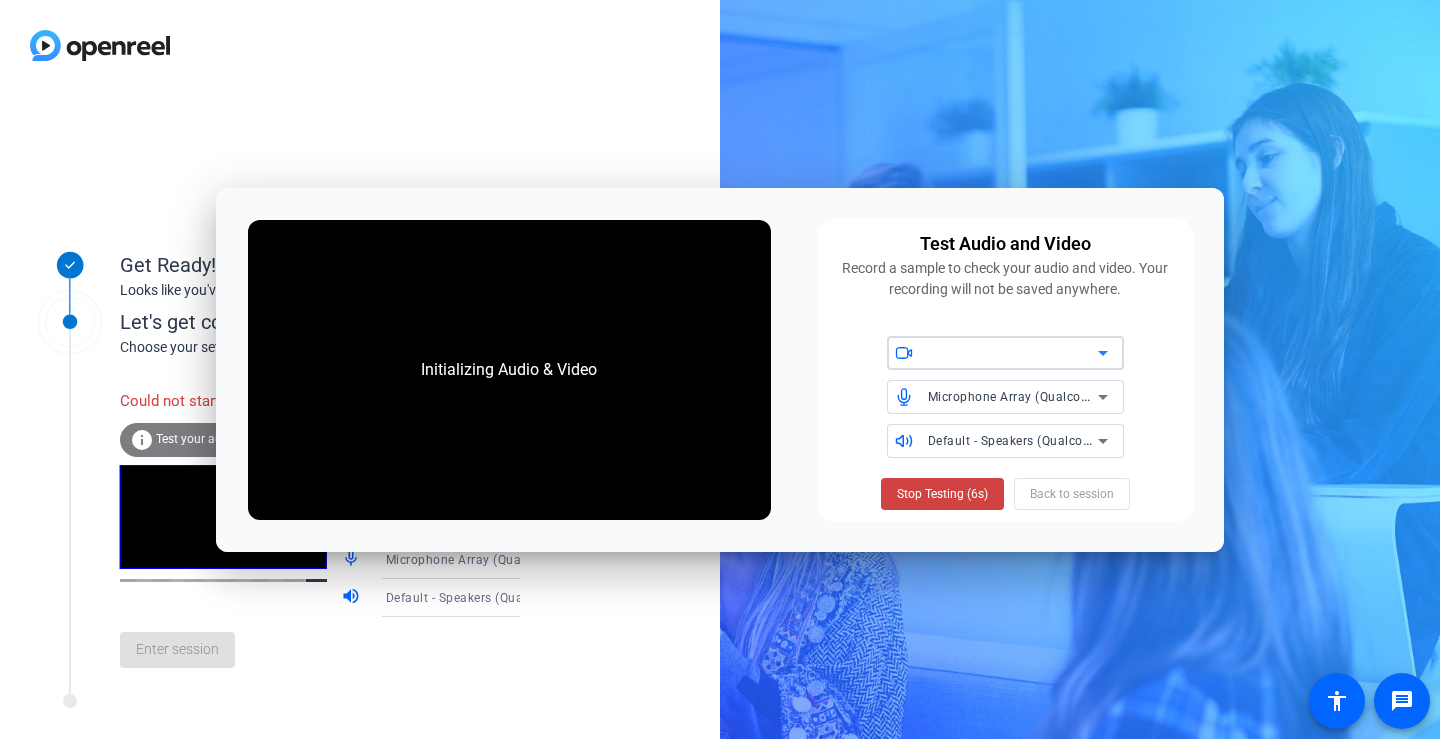click on "Initializing Audio & Video Test Audio and Video  Record a sample to check your audio and video. Your recording will not be saved anywhere.
Microphone Array (Qualcomm(R) Aqstic(TM) ACX Static Endpoints Audio Device)
Default - Speakers (Qualcomm(R) Aqstic(TM) Audio Adapter Device)  Stop Testing (6s)  Back to session" at bounding box center [720, 370] 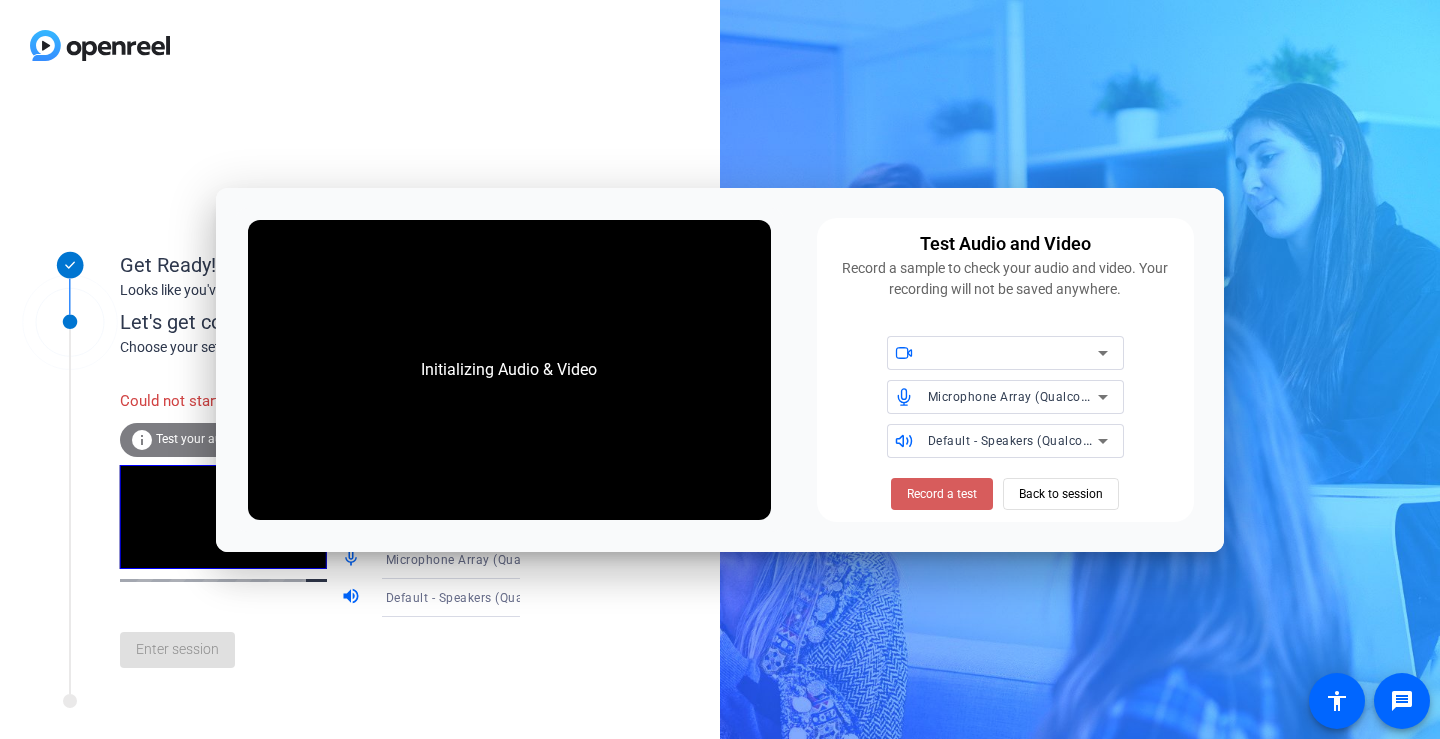 click on "Record a test" at bounding box center (942, 494) 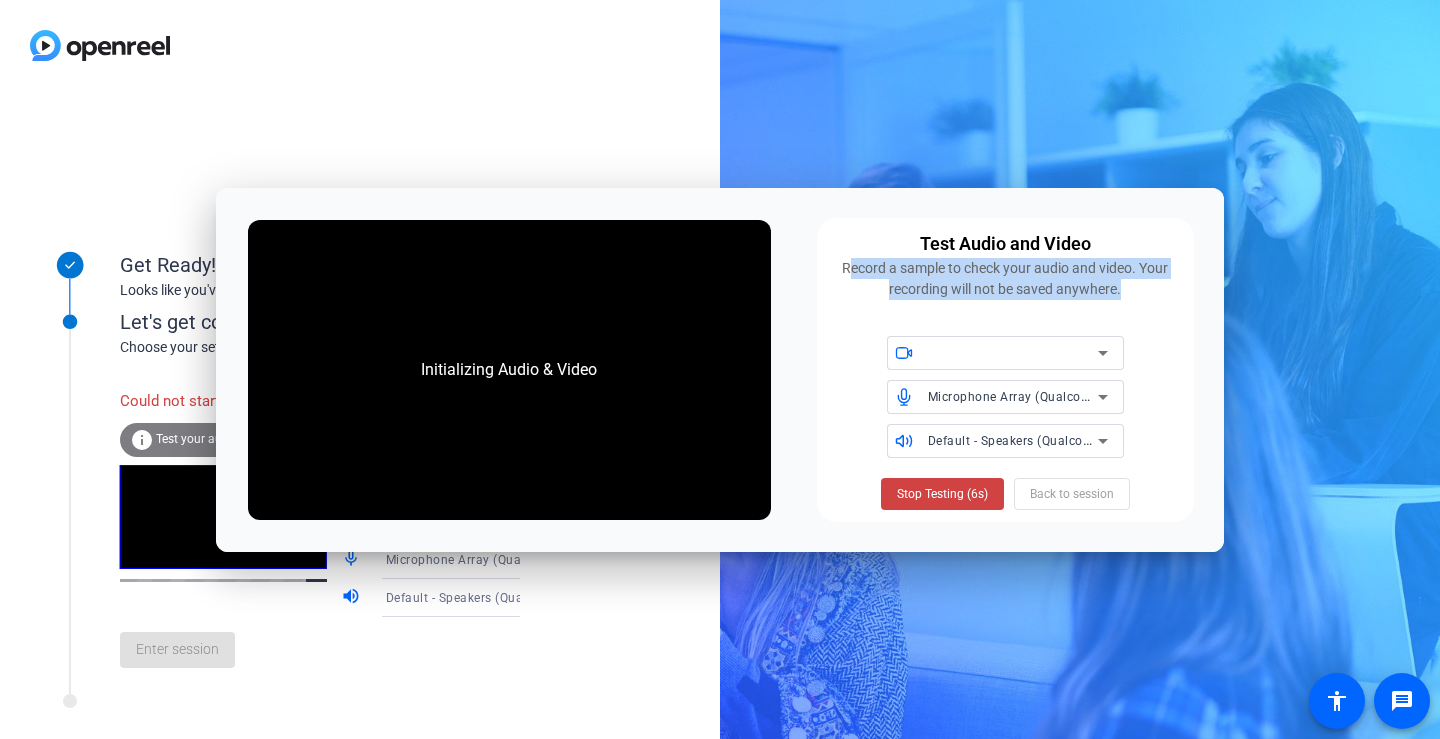 drag, startPoint x: 815, startPoint y: 233, endPoint x: 866, endPoint y: 353, distance: 130.38788 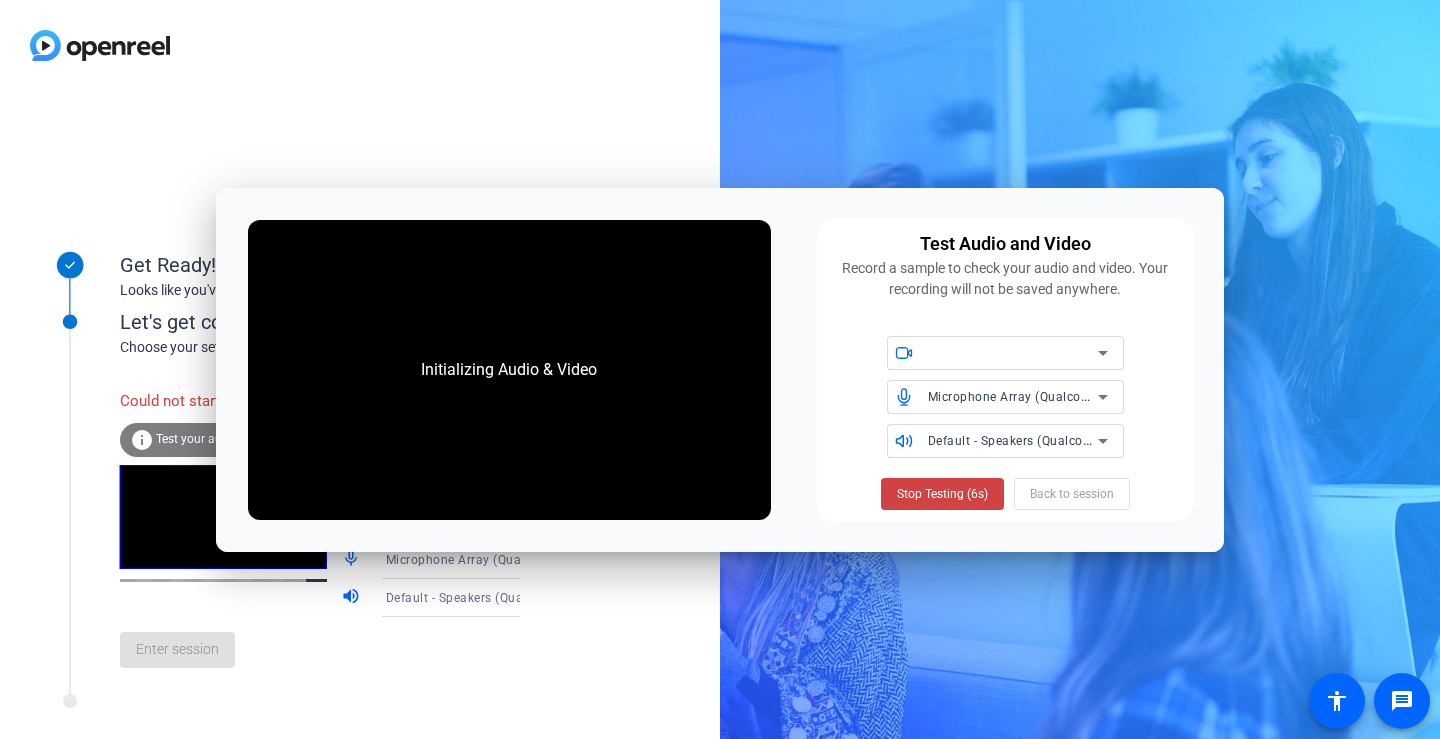 click on "Test Audio and Video  Record a sample to check your audio and video. Your recording will not be saved anywhere.
Microphone Array (Qualcomm(R) Aqstic(TM) ACX Static Endpoints Audio Device)
Default - Speakers (Qualcomm(R) Aqstic(TM) Audio Adapter Device)  Stop Testing (6s)  Back to session" at bounding box center [1005, 370] 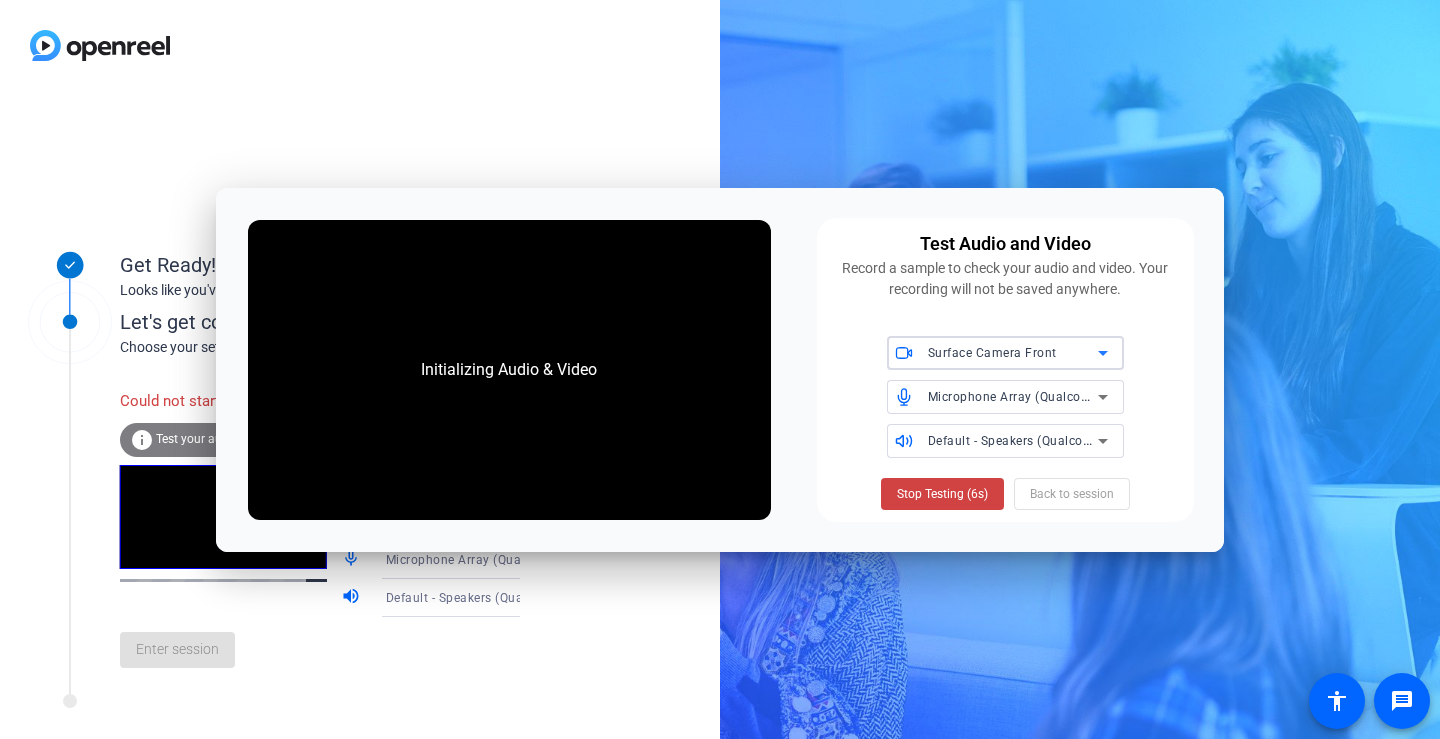 click 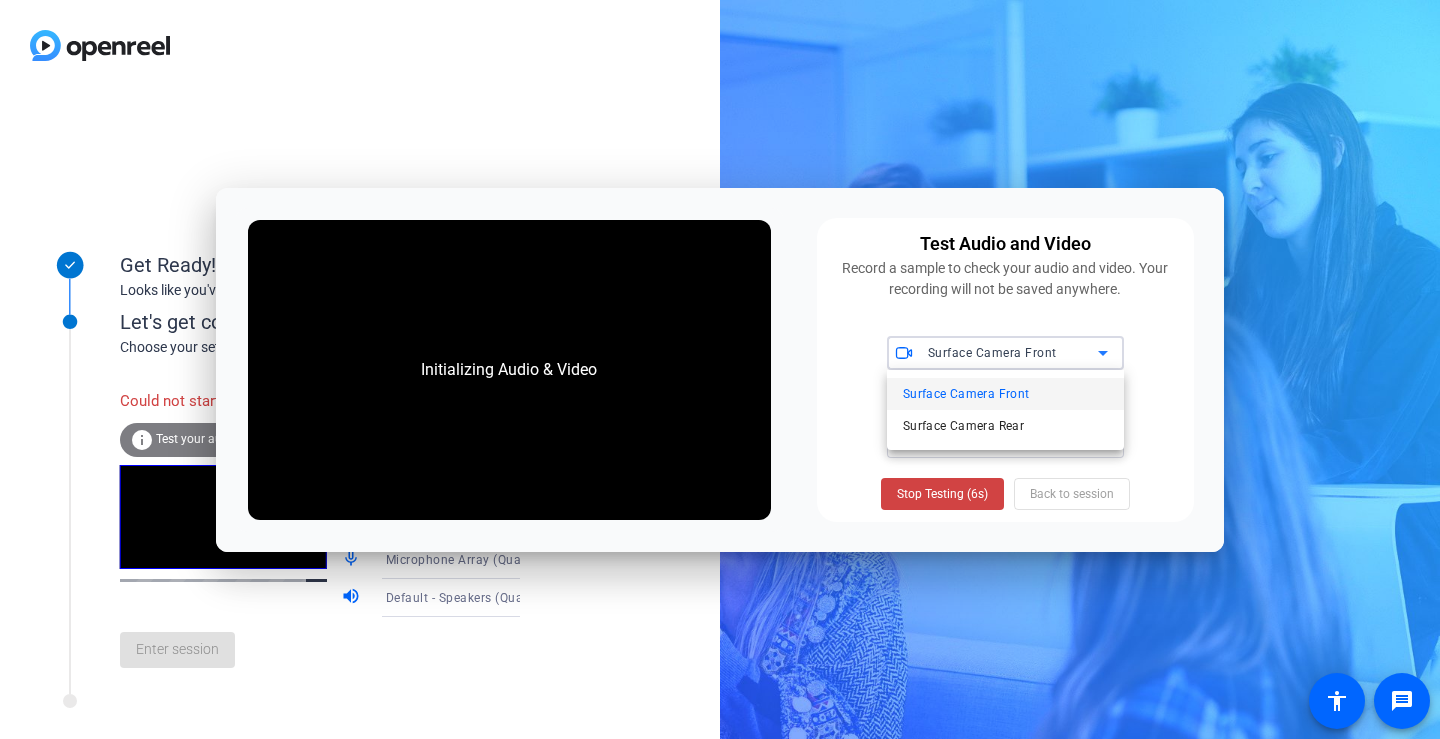 click at bounding box center (720, 369) 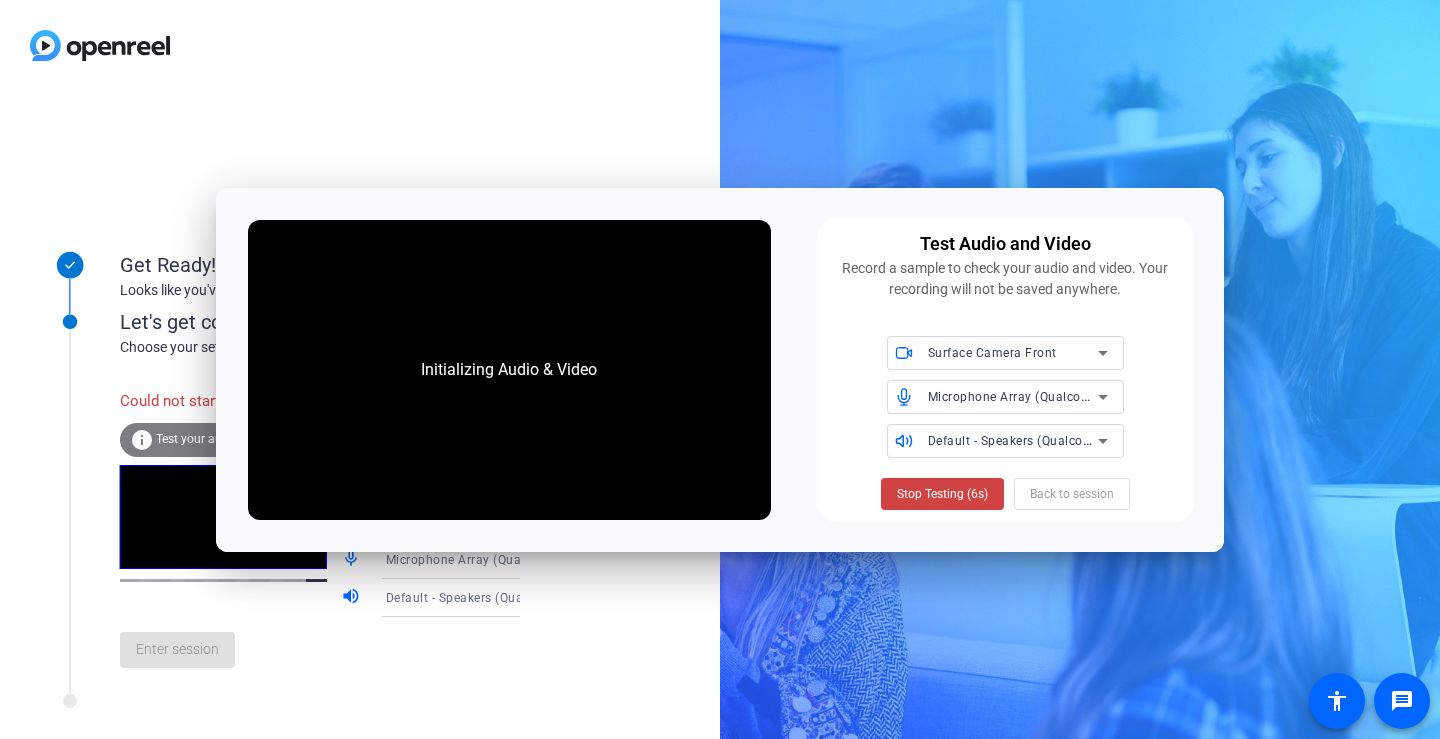 click 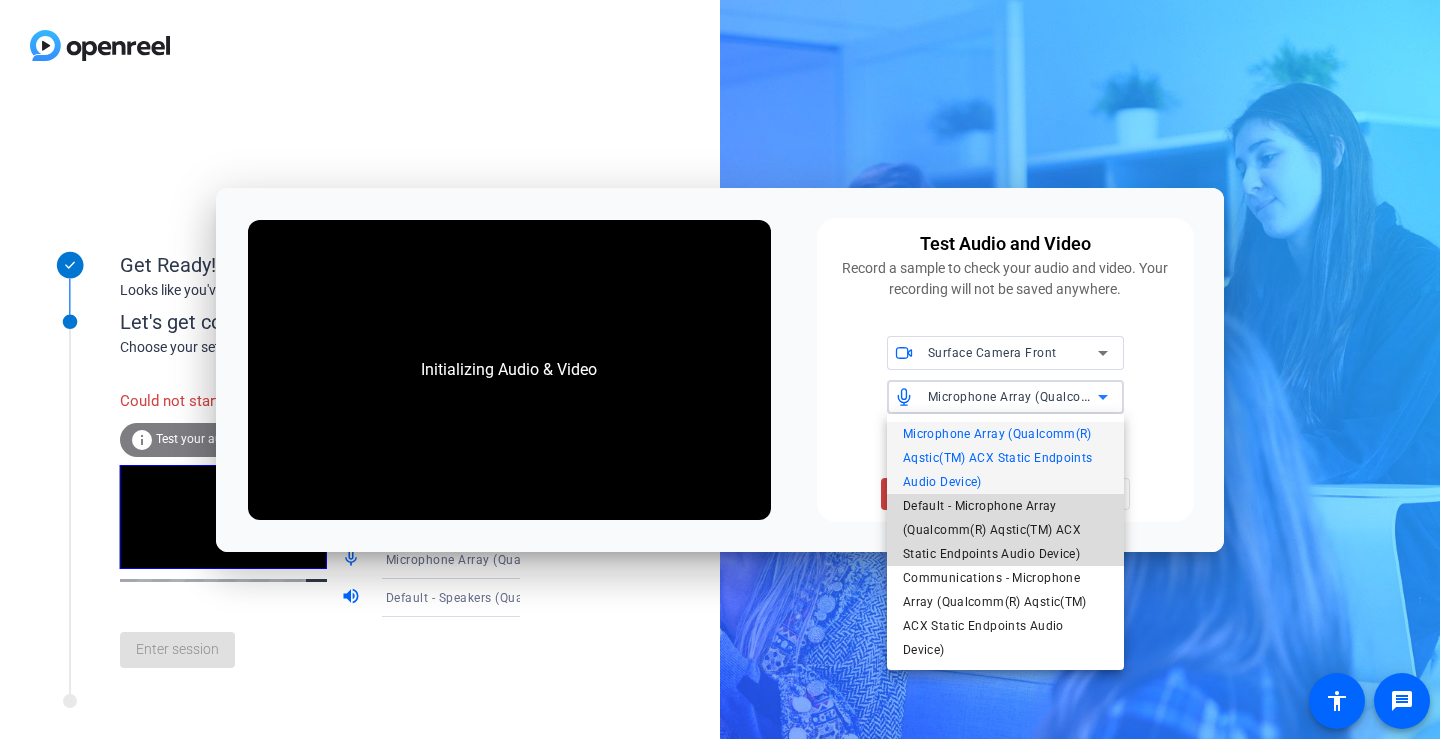 click on "Default - Microphone Array (Qualcomm(R) Aqstic(TM) ACX Static Endpoints Audio Device)" at bounding box center (1005, 530) 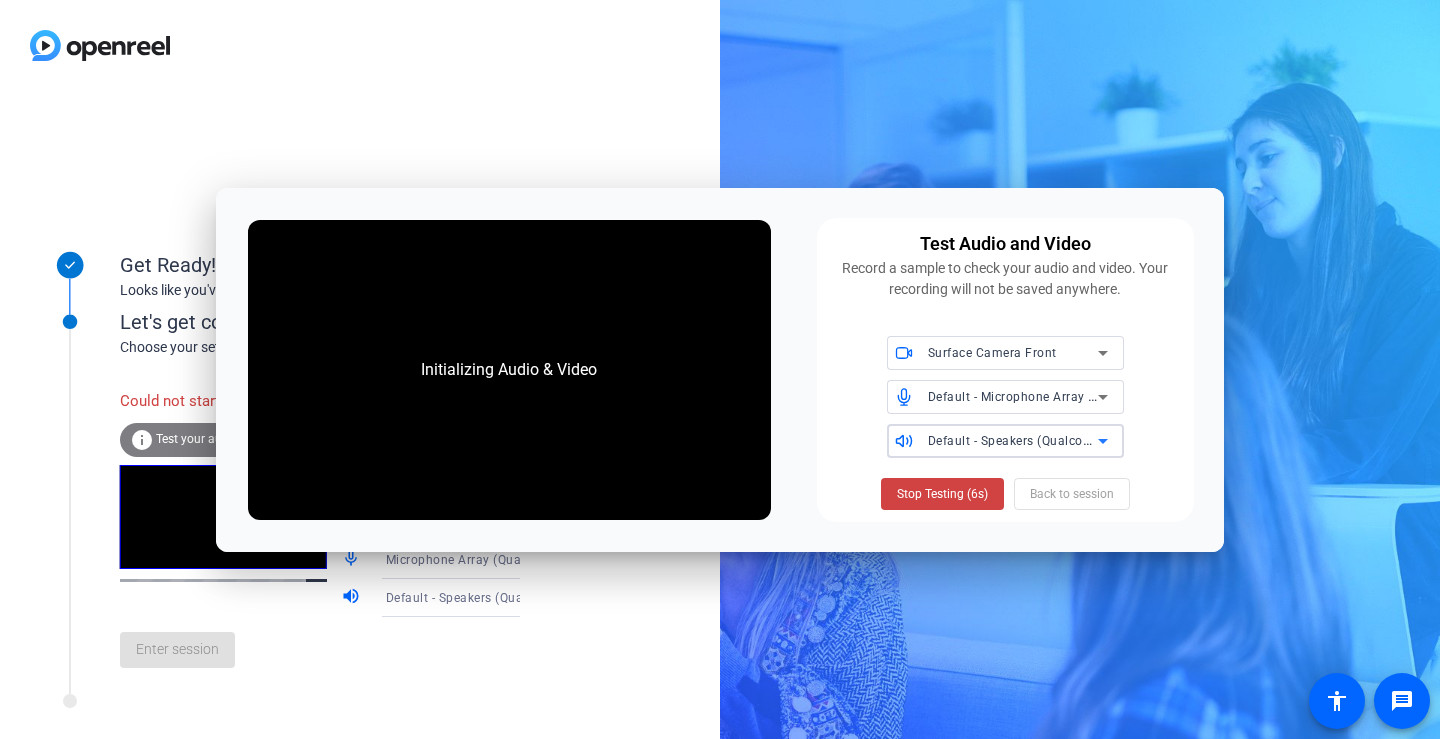 click 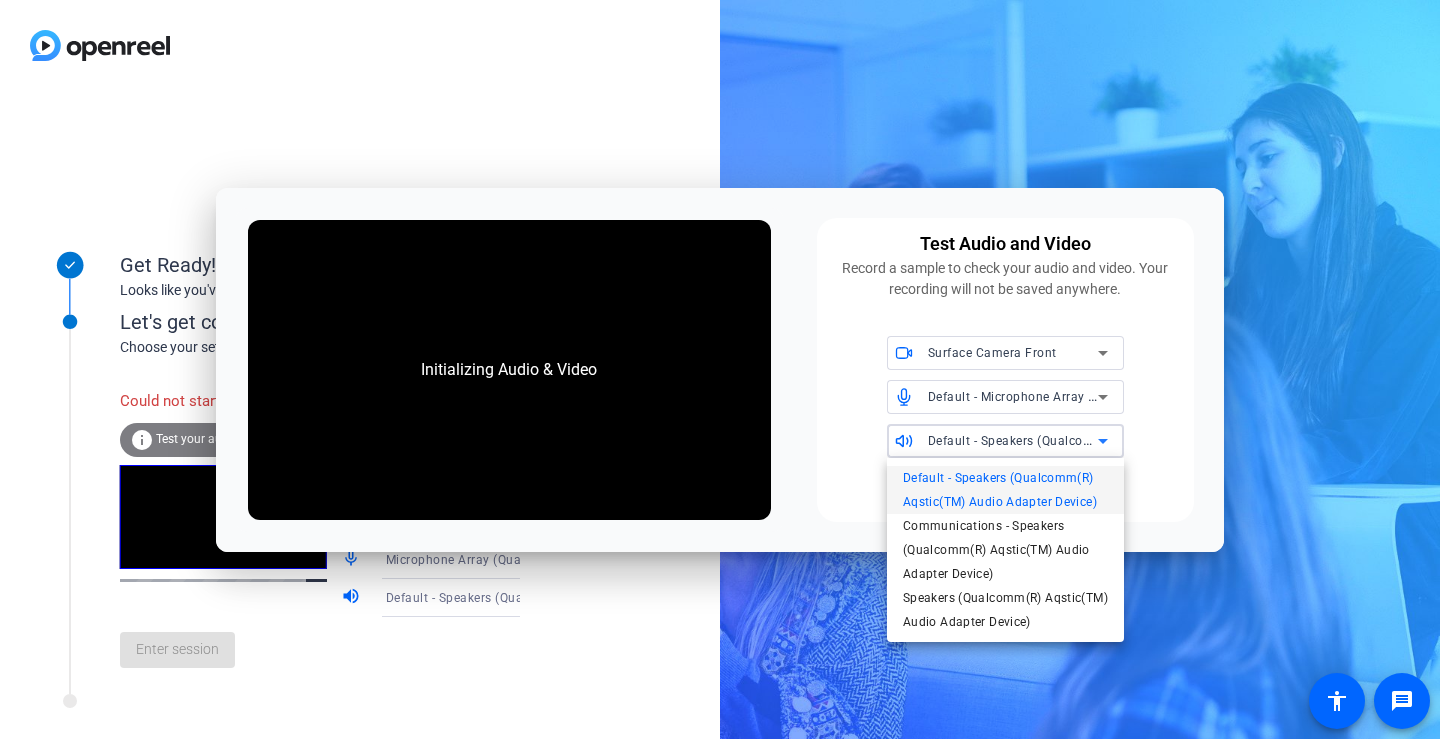 click at bounding box center (720, 369) 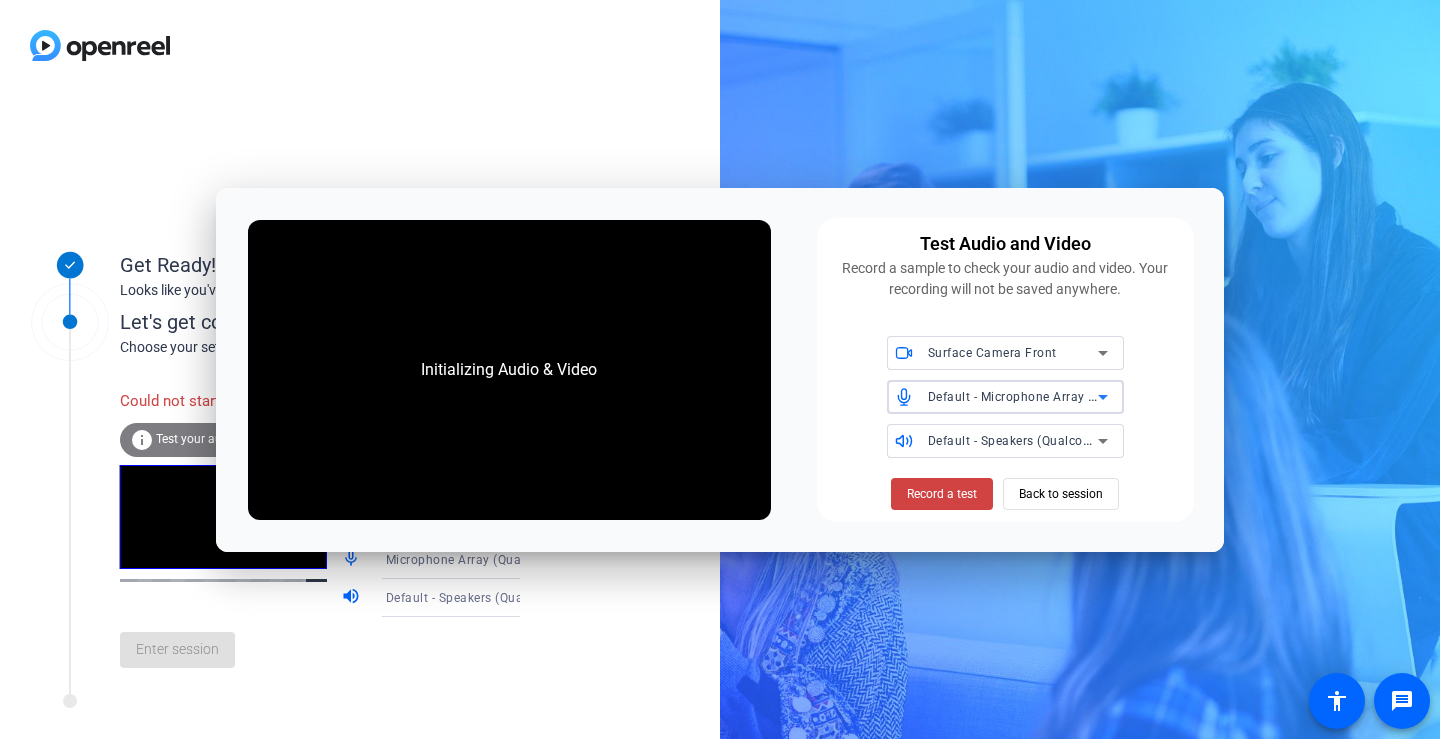 click on "Default - Microphone Array (Qualcomm(R) Aqstic(TM) ACX Static Endpoints Audio Device)" at bounding box center (1191, 396) 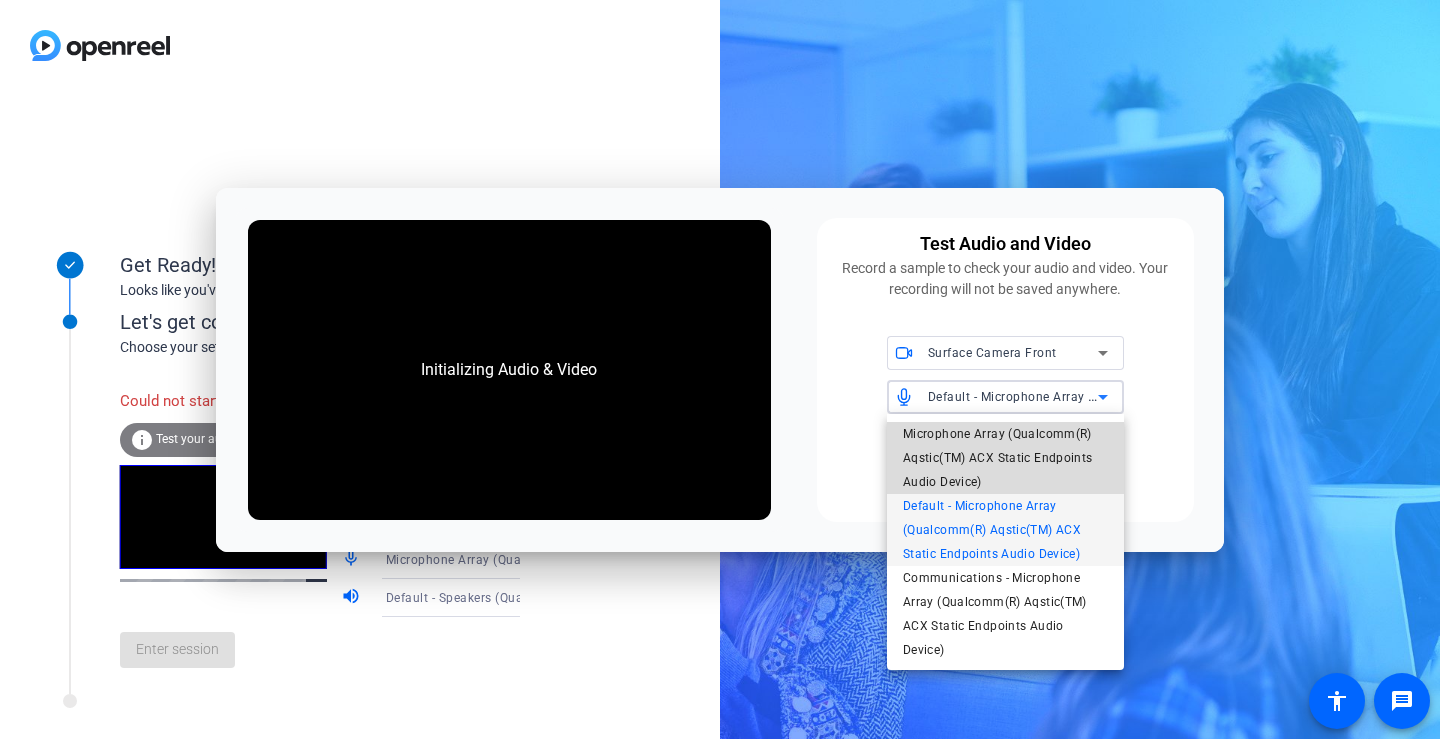 click on "Microphone Array (Qualcomm(R) Aqstic(TM) ACX Static Endpoints Audio Device)" at bounding box center (1005, 458) 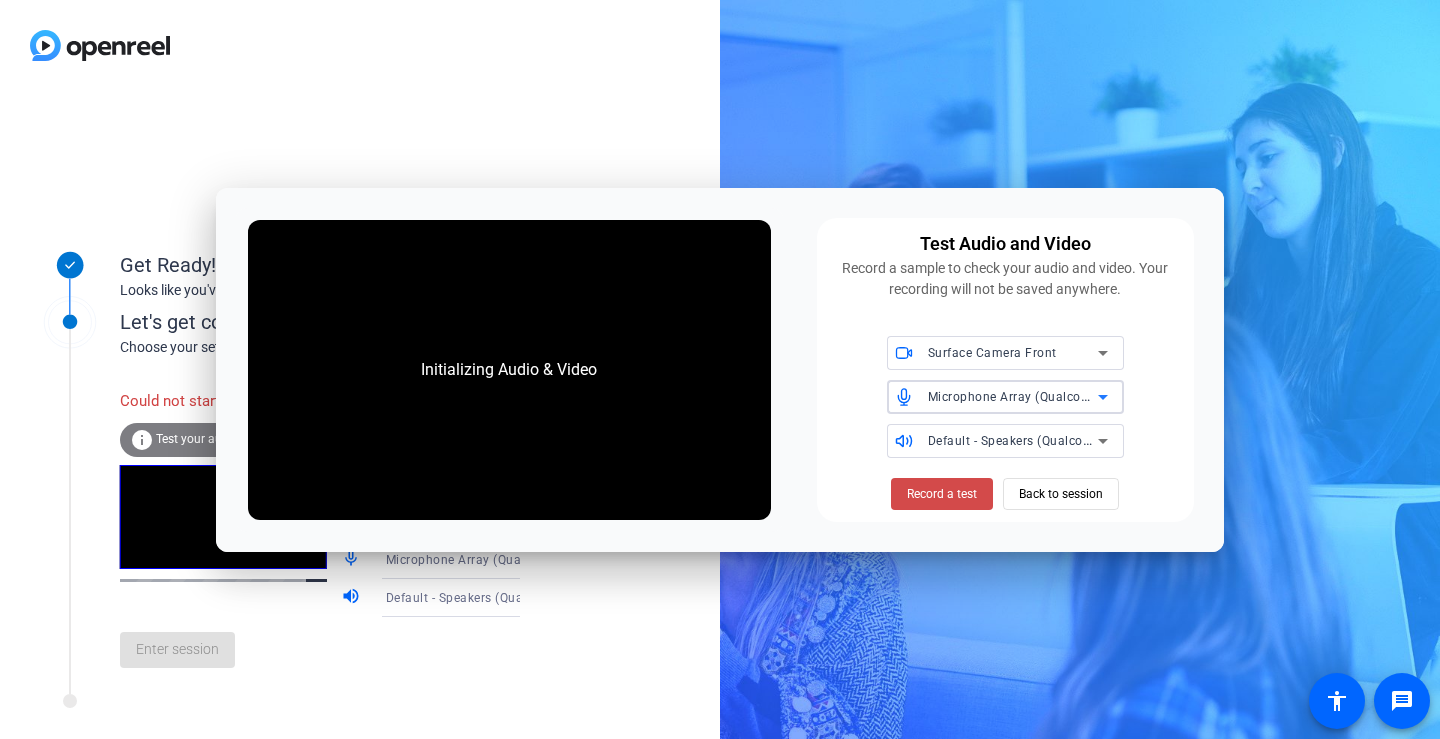 click on "Record a test" at bounding box center [942, 494] 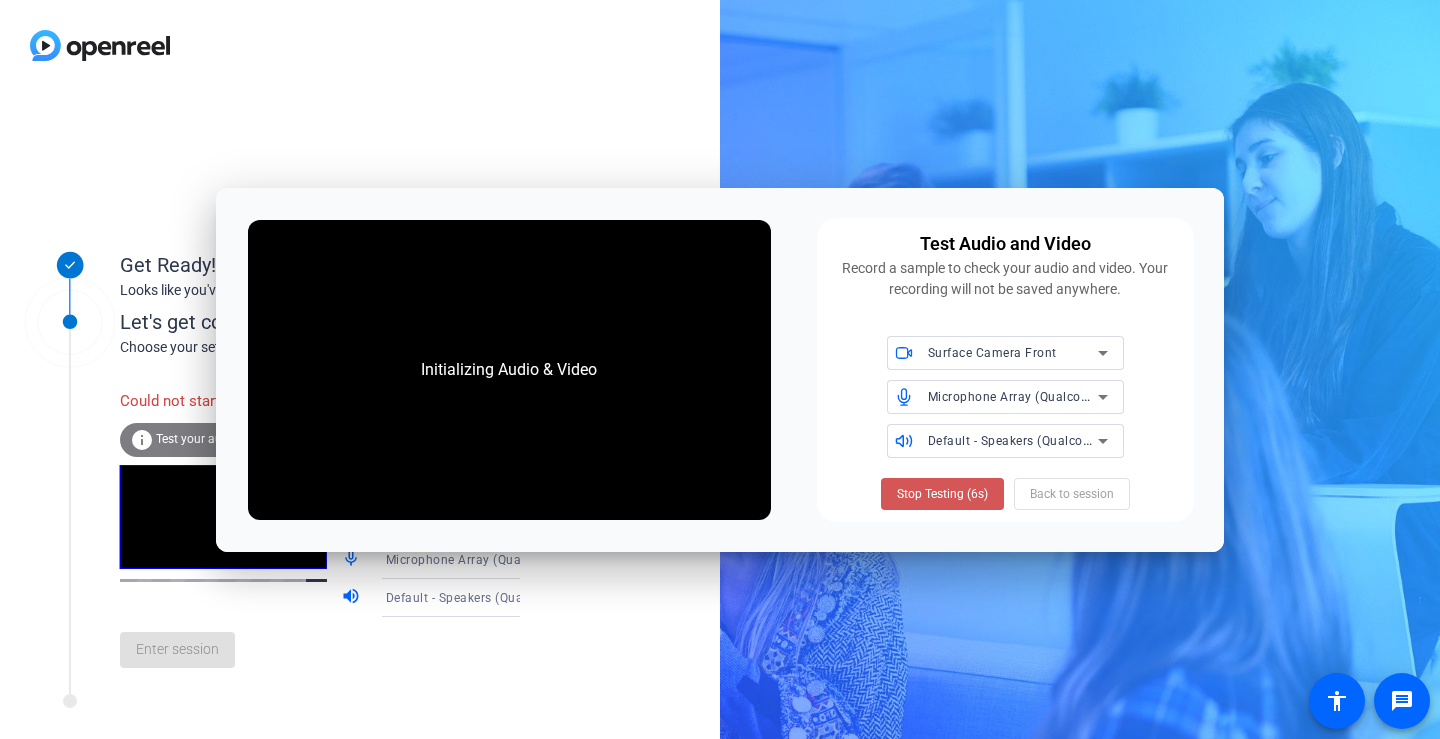 click on "Stop Testing (6s)" at bounding box center (942, 494) 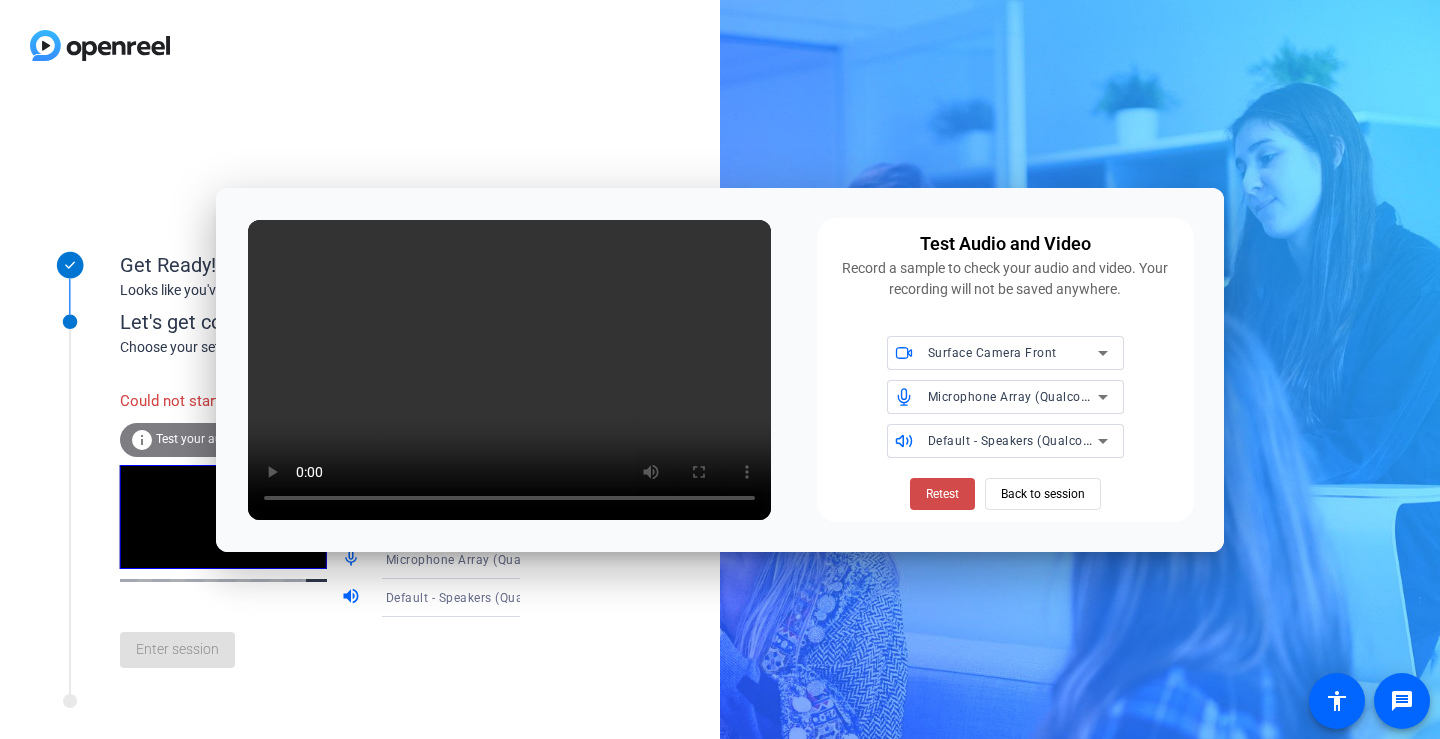 click on "Retest" at bounding box center [942, 494] 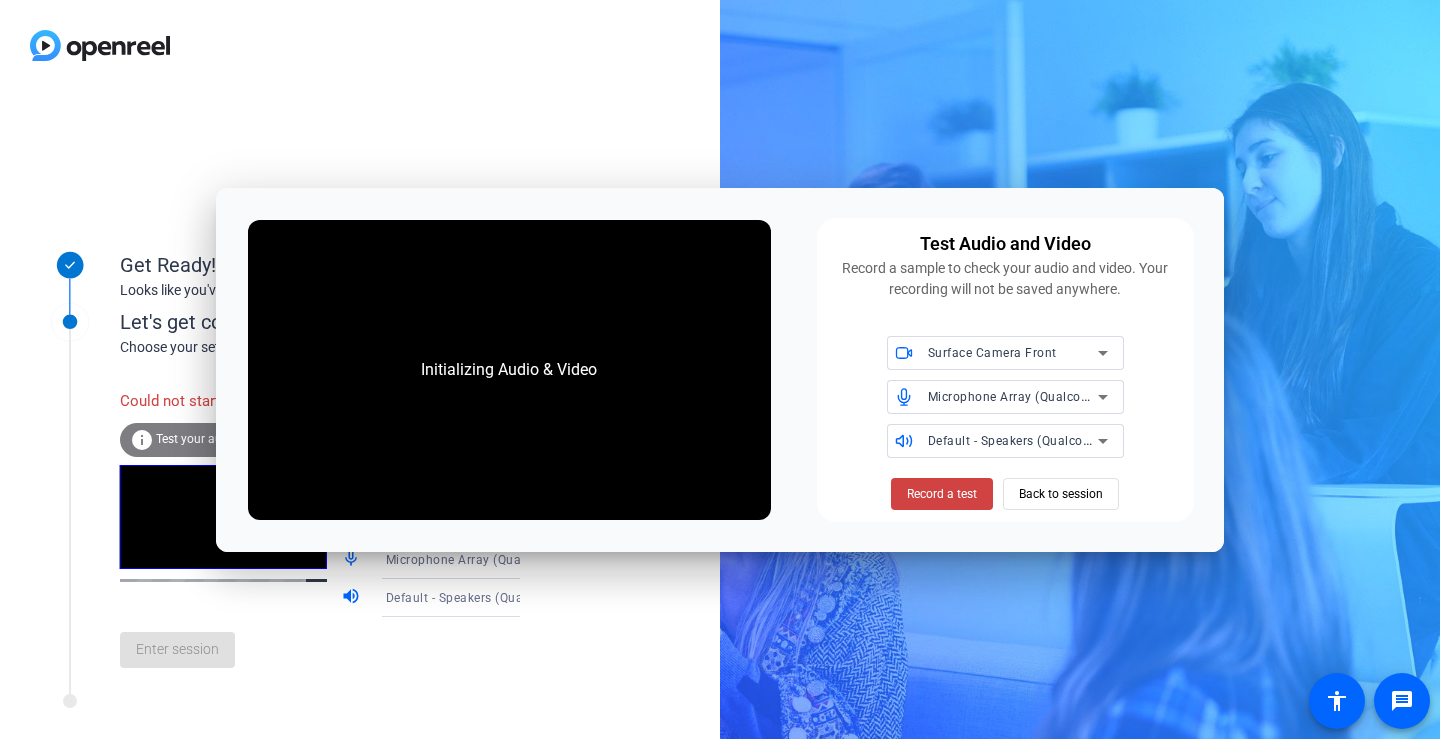 click on "Record a test" at bounding box center [942, 494] 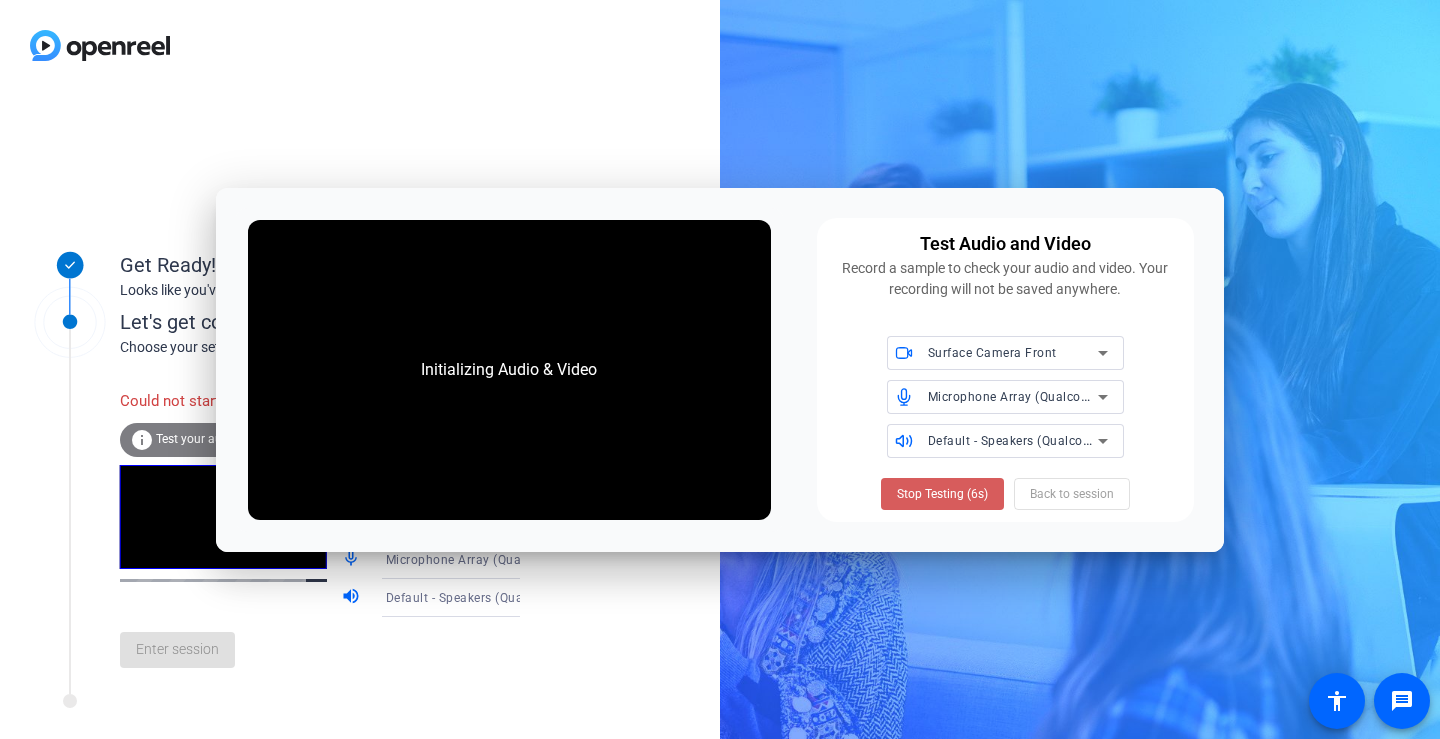 click on "Stop Testing (6s)" at bounding box center [942, 494] 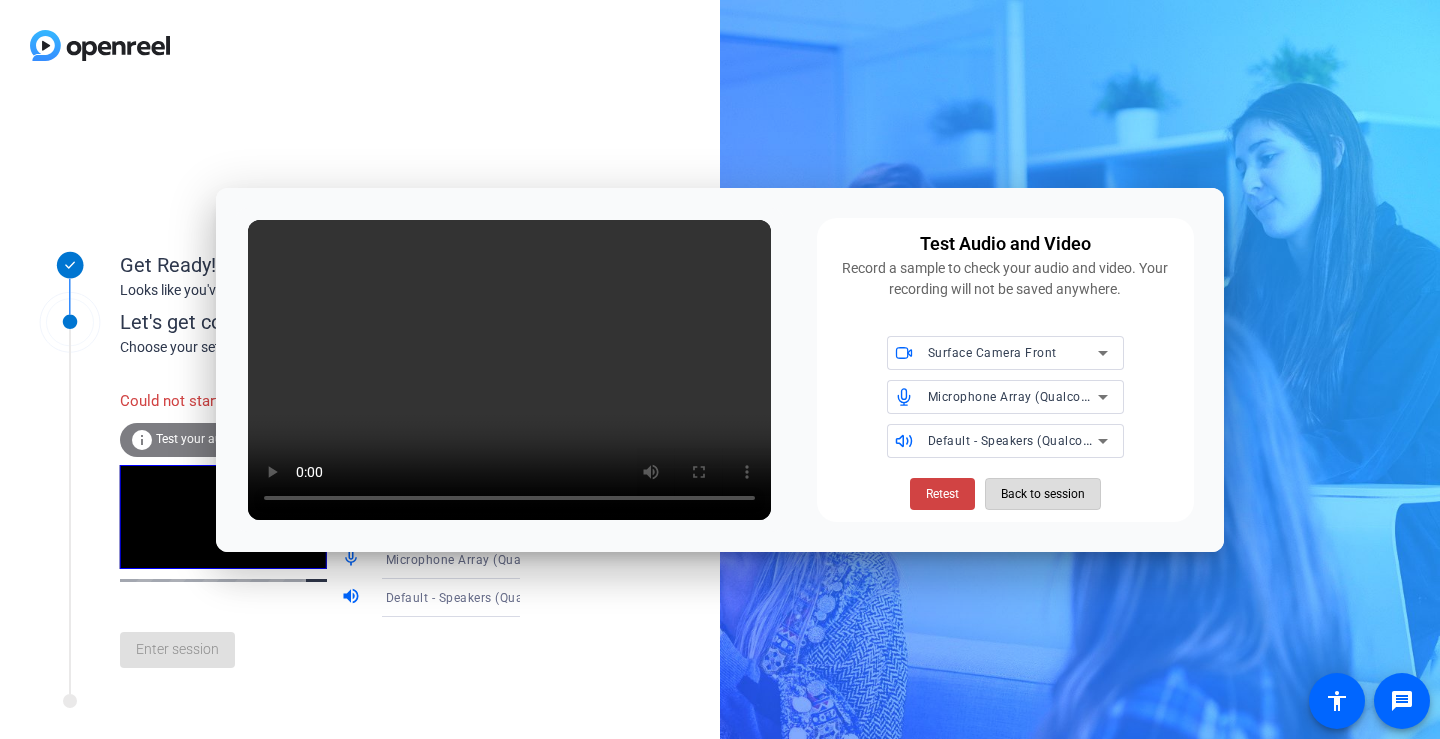 click on "Back to session" at bounding box center (1043, 494) 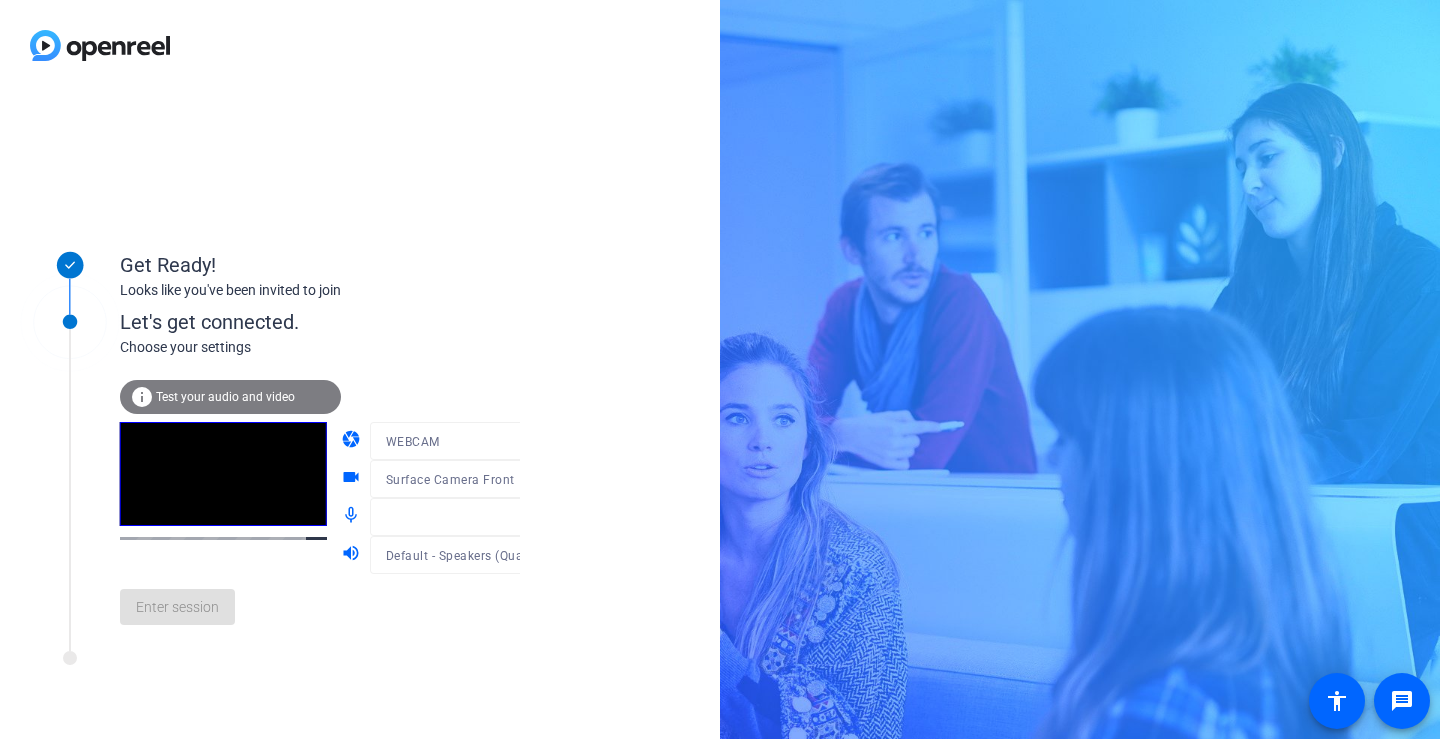 click 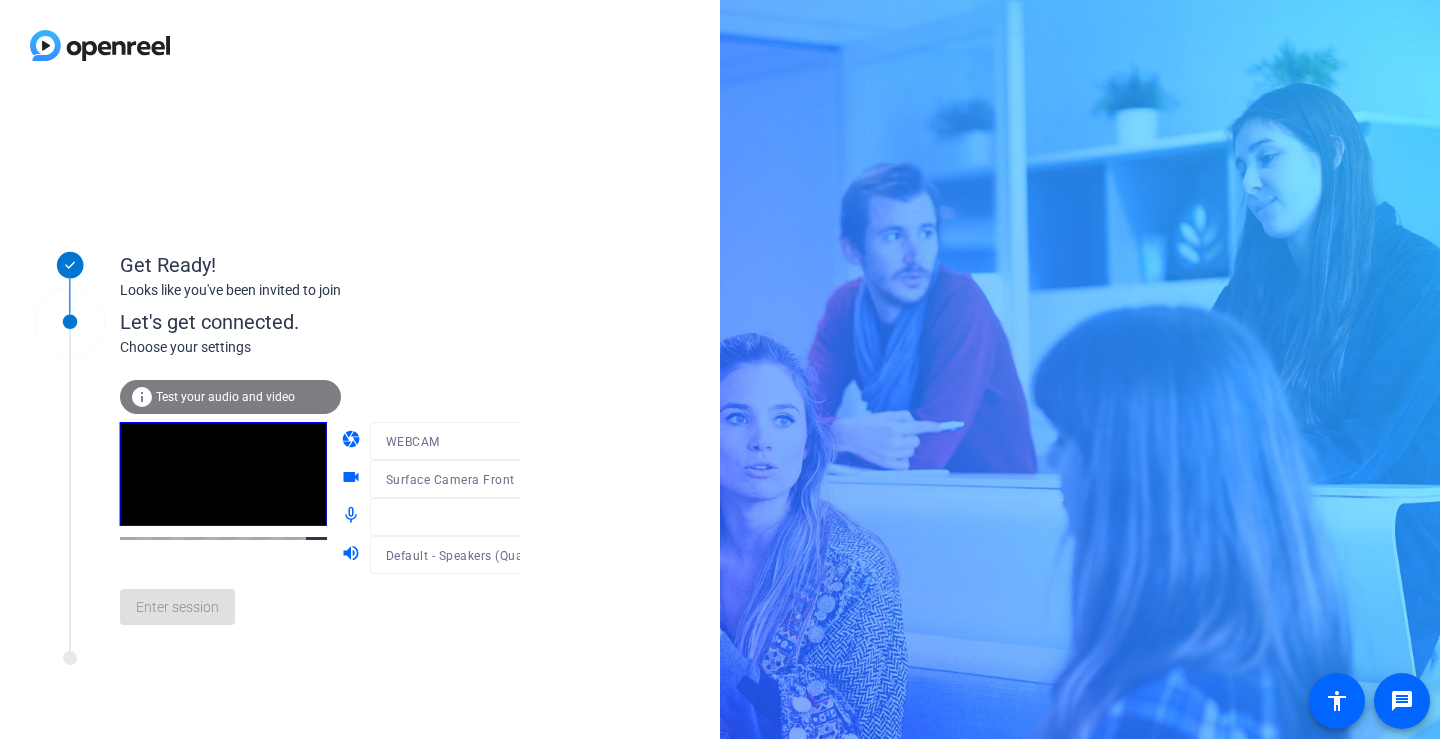click on "Surface Camera Front" 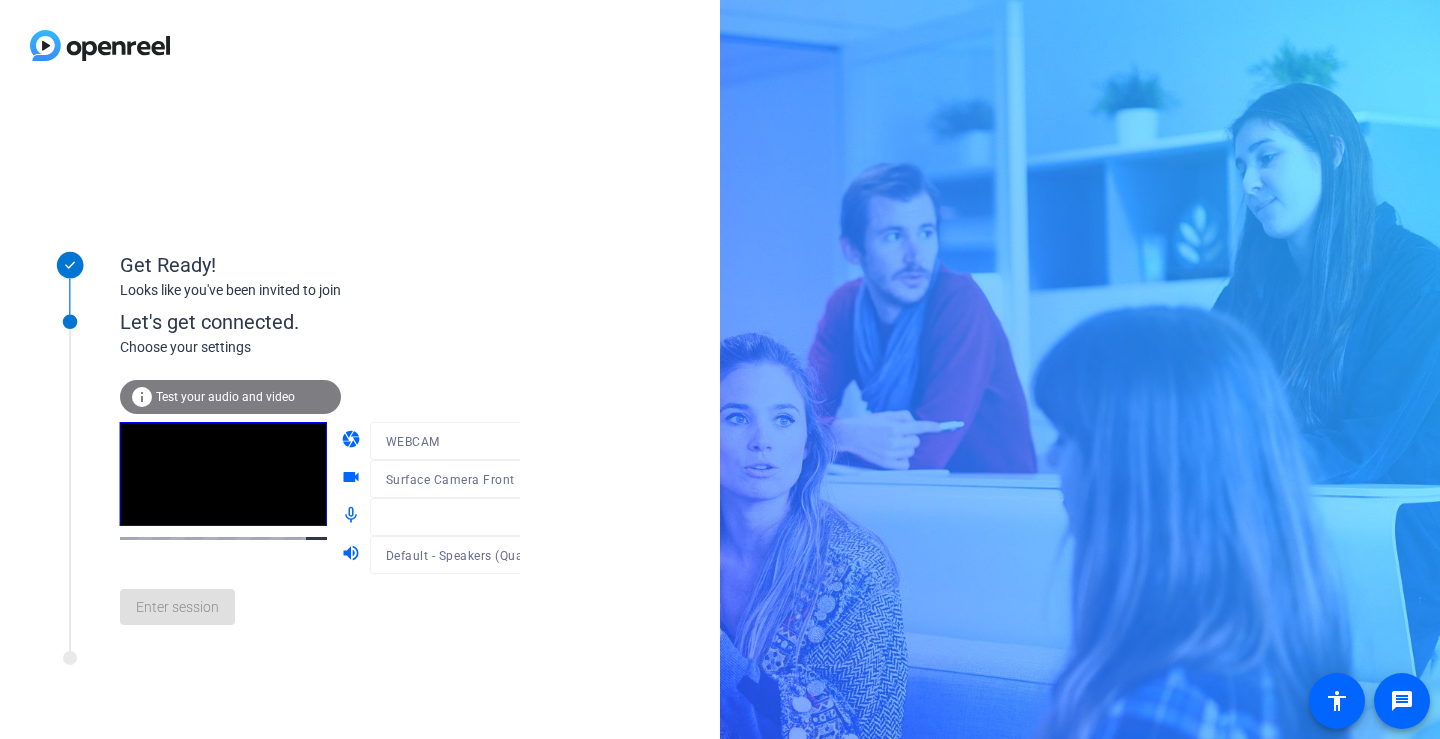click on "WEBCAM" 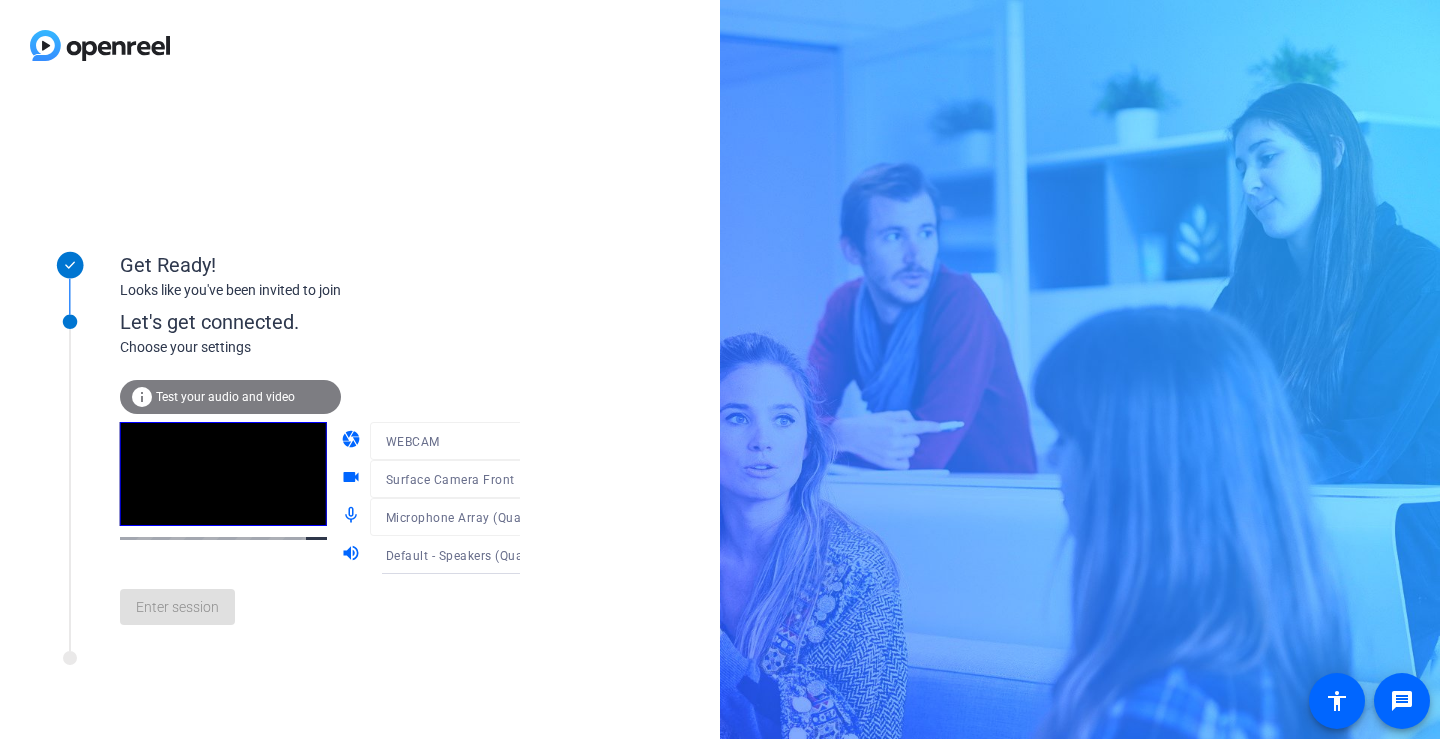 click on "Enter session" 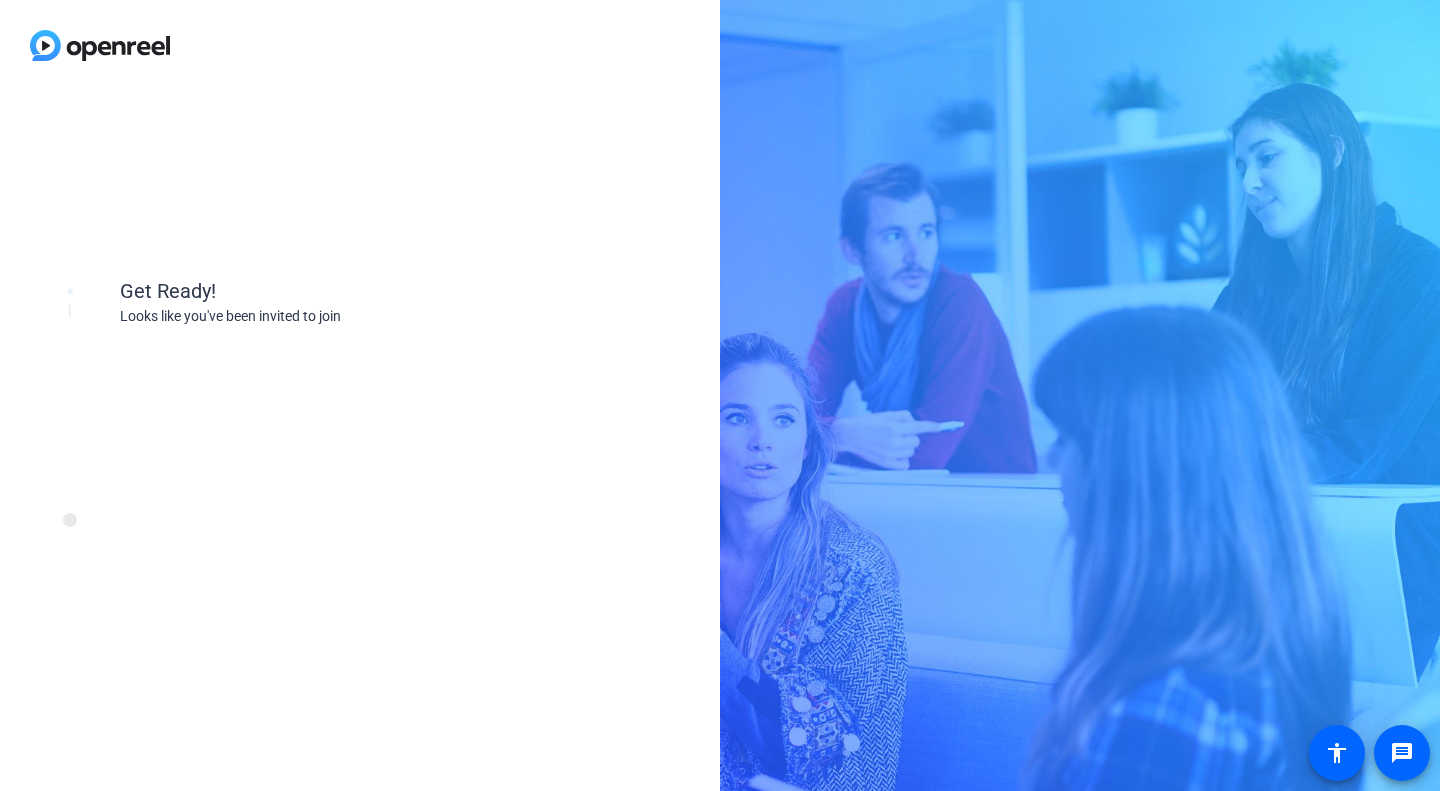 scroll, scrollTop: 0, scrollLeft: 0, axis: both 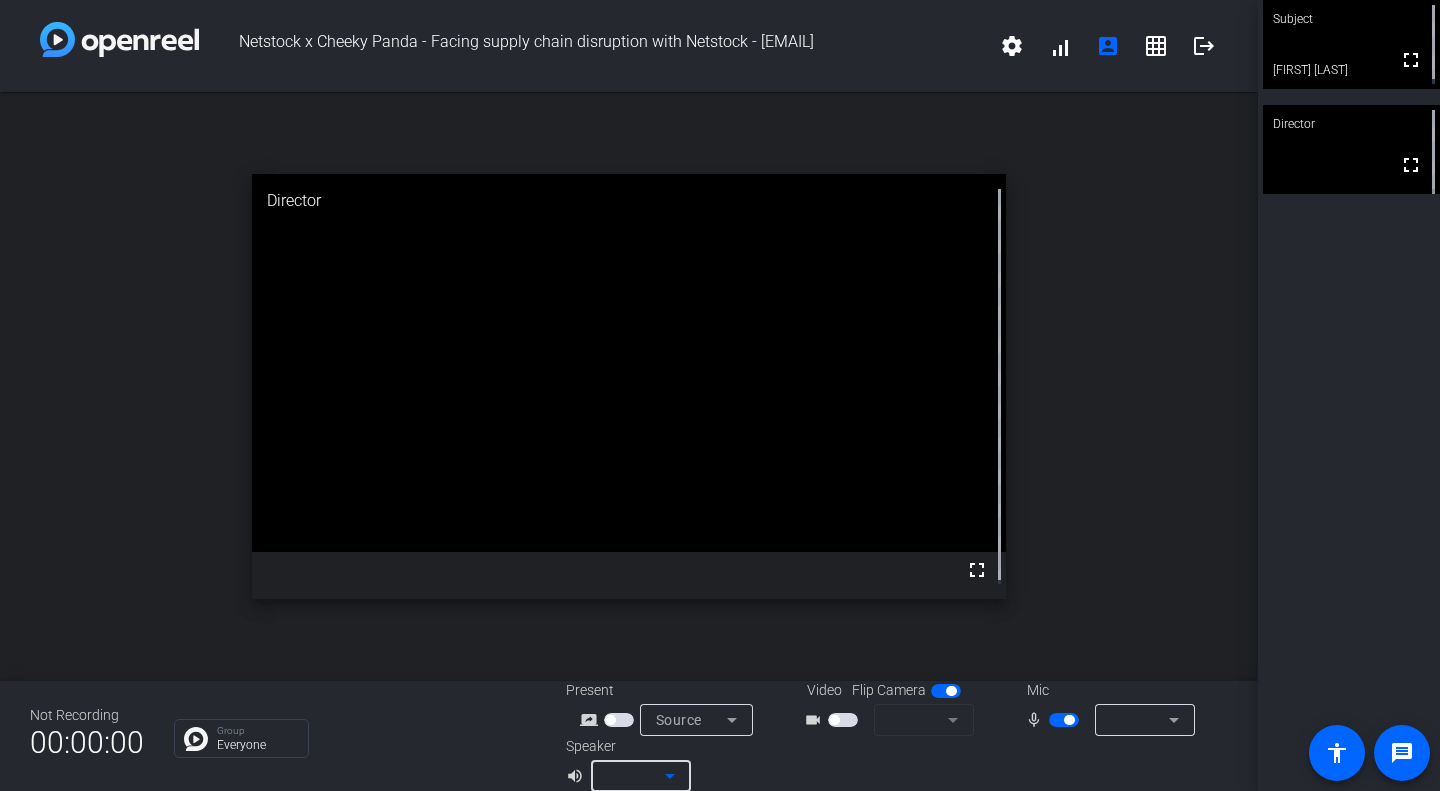 click 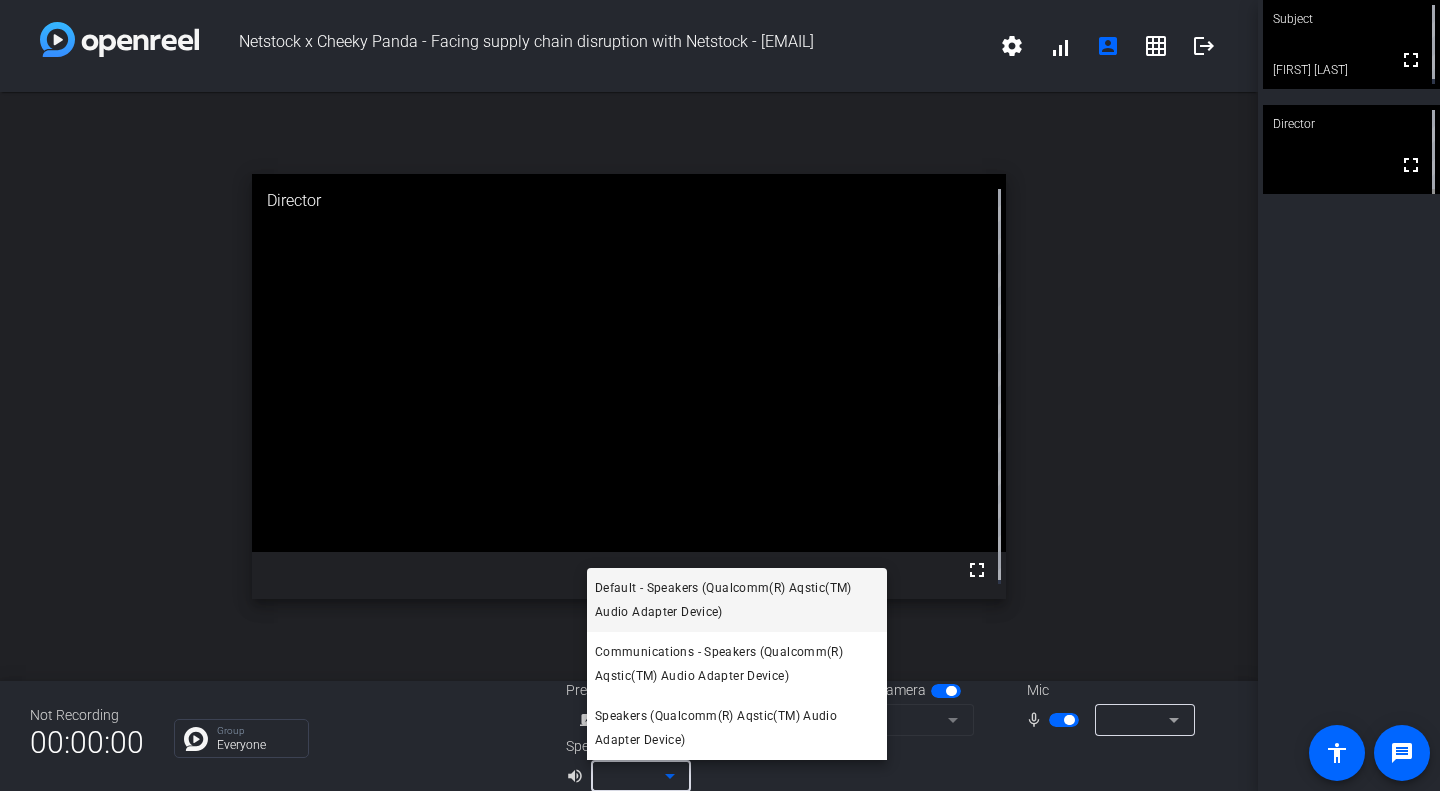 click on "Default - Speakers (Qualcomm(R) Aqstic(TM) Audio Adapter Device)" at bounding box center (737, 600) 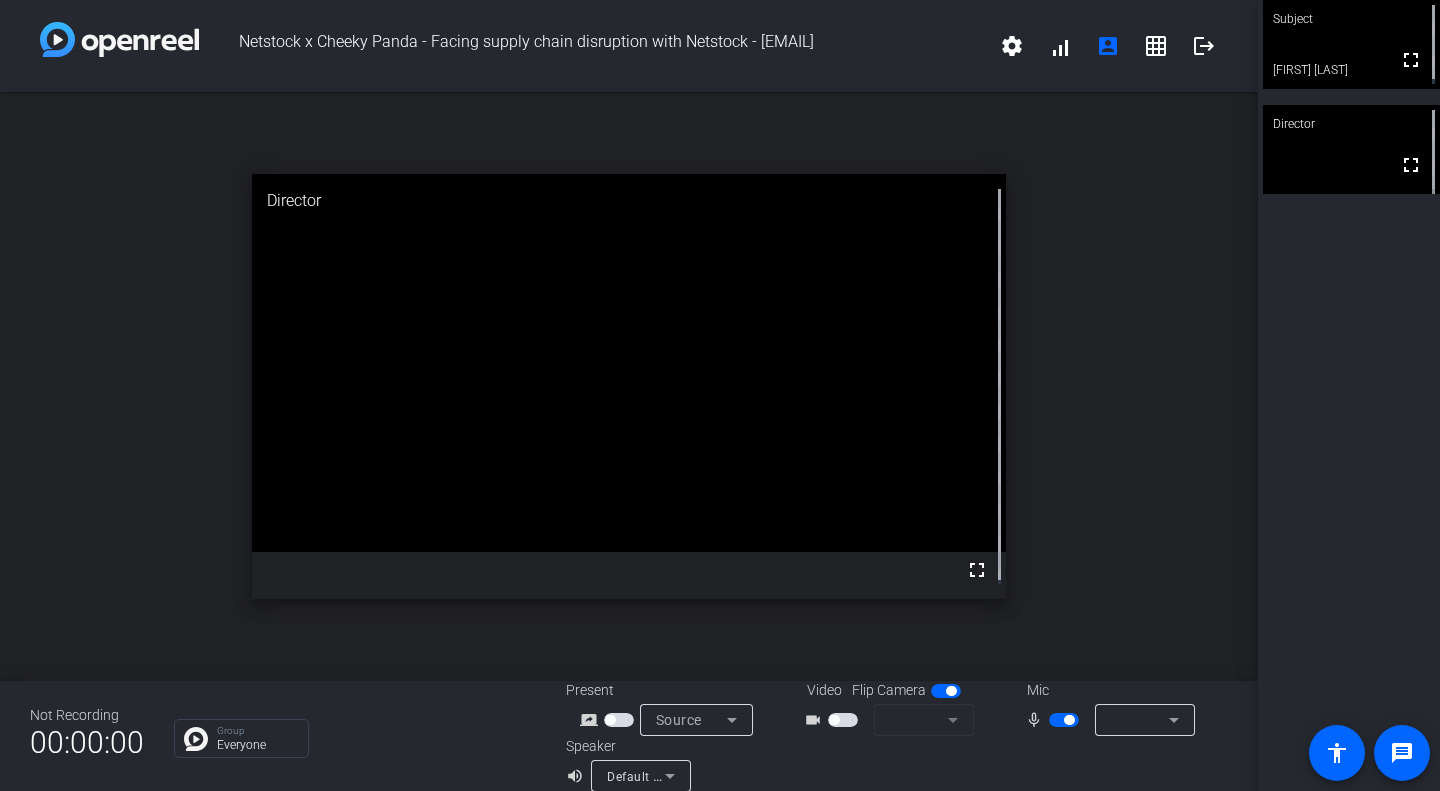 click on "open_in_new  Director  fullscreen" 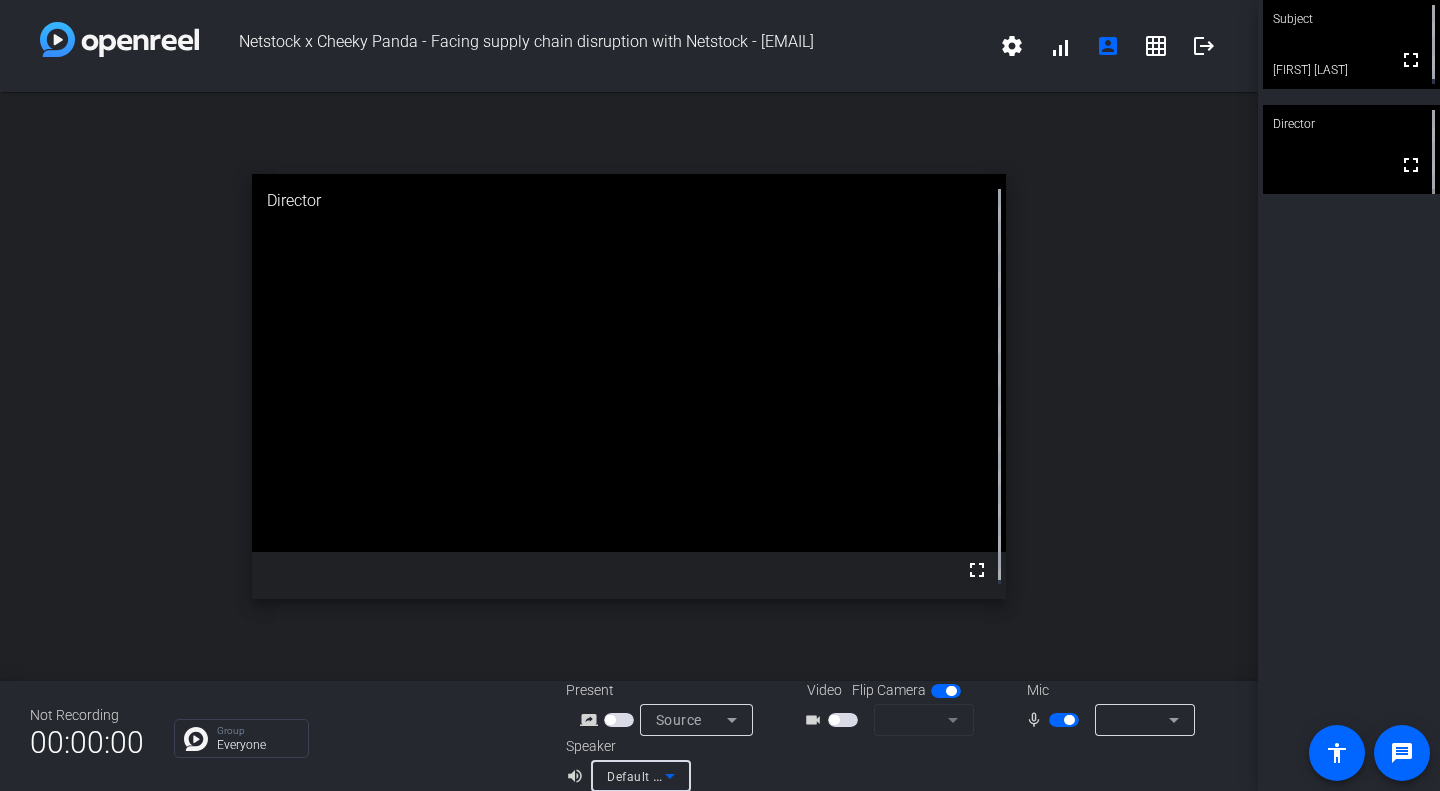 click 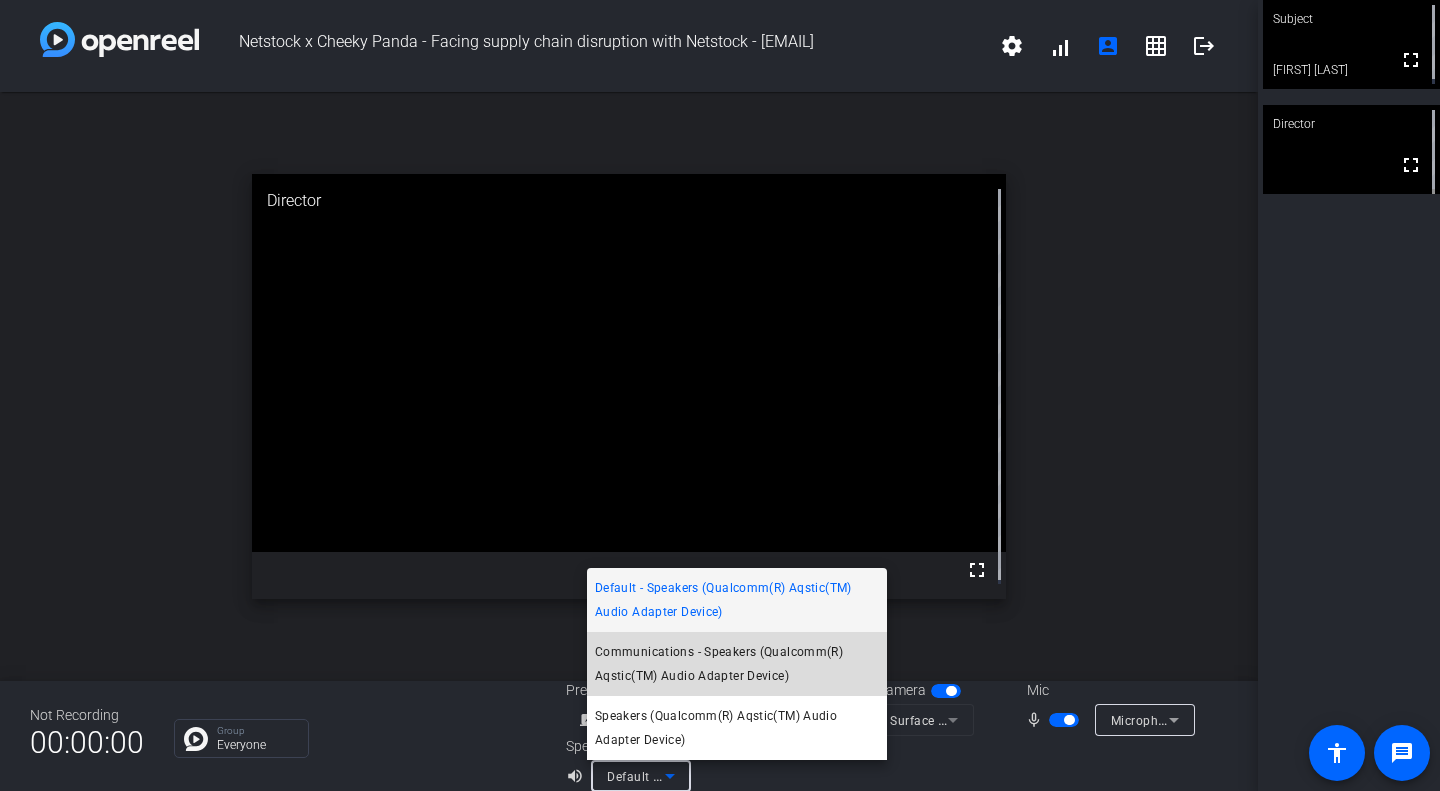click on "Communications - Speakers (Qualcomm(R) Aqstic(TM) Audio Adapter Device)" at bounding box center (737, 664) 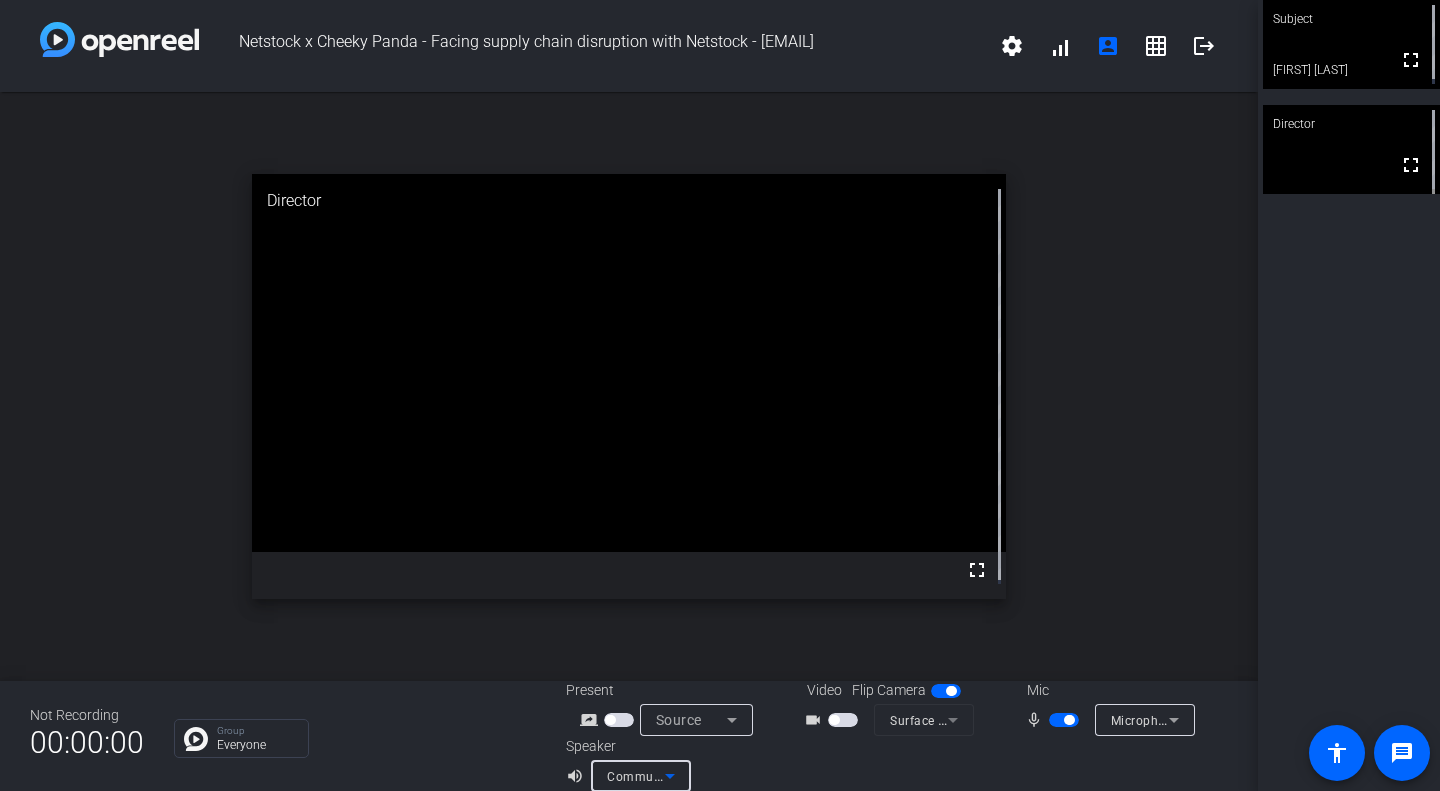 click 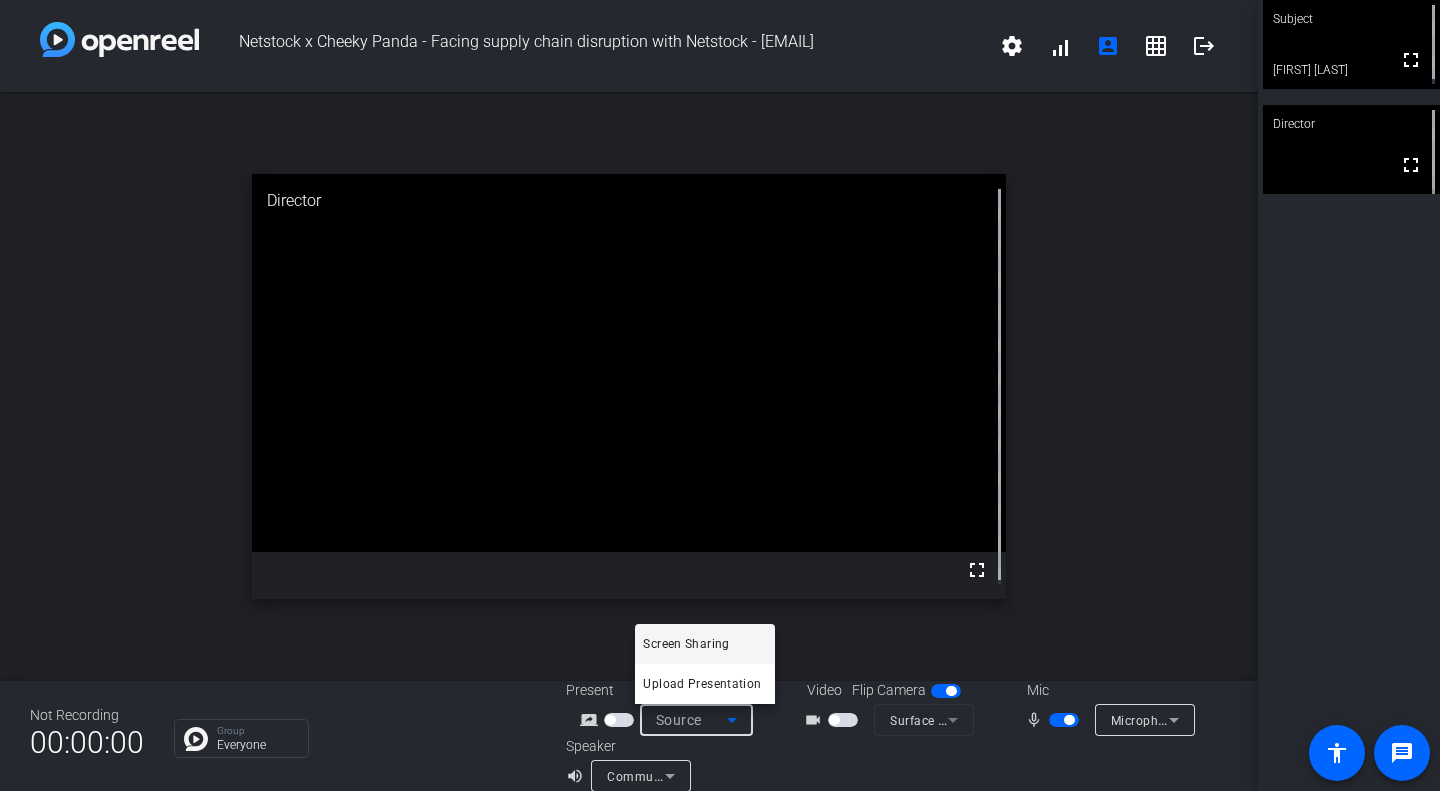click at bounding box center (720, 395) 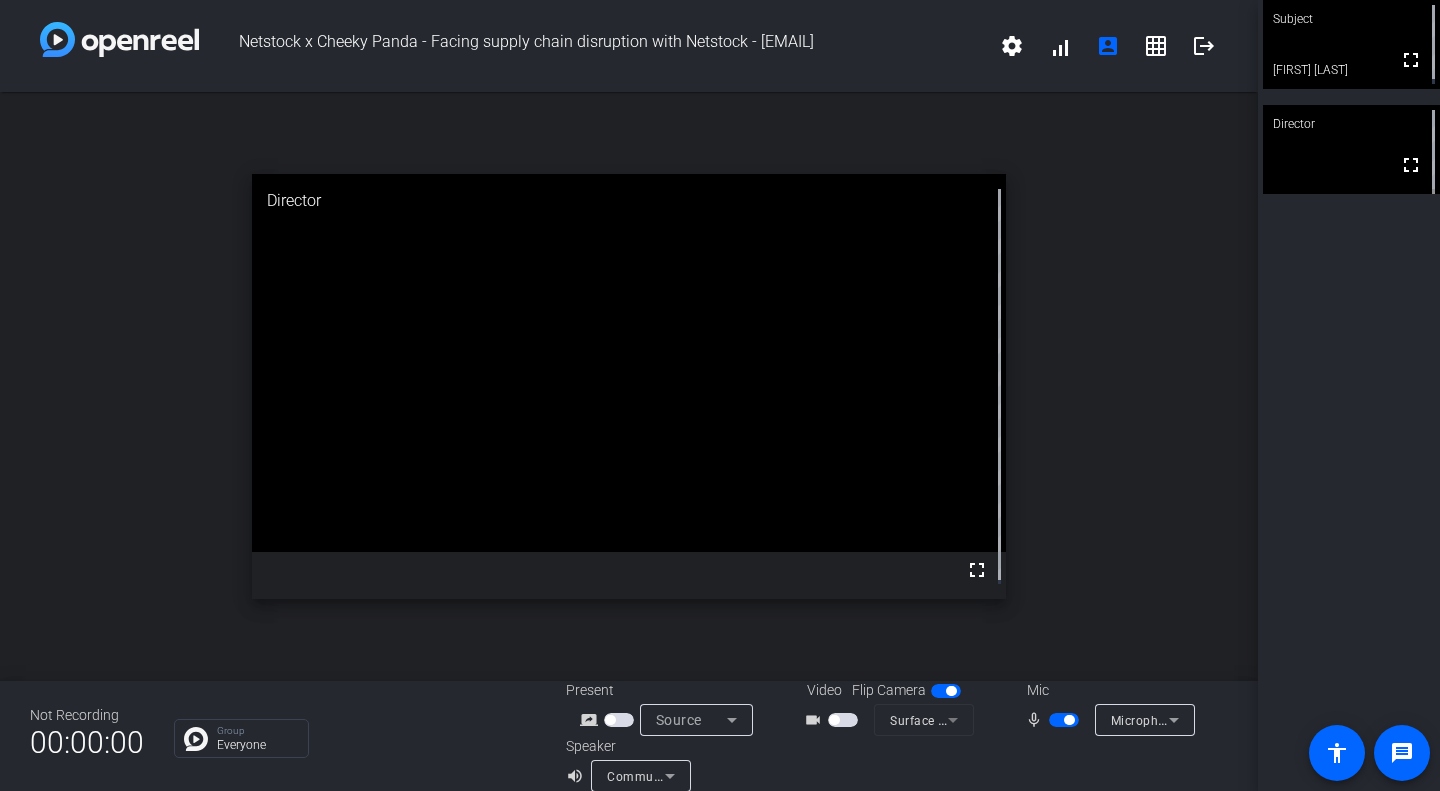 click at bounding box center [843, 720] 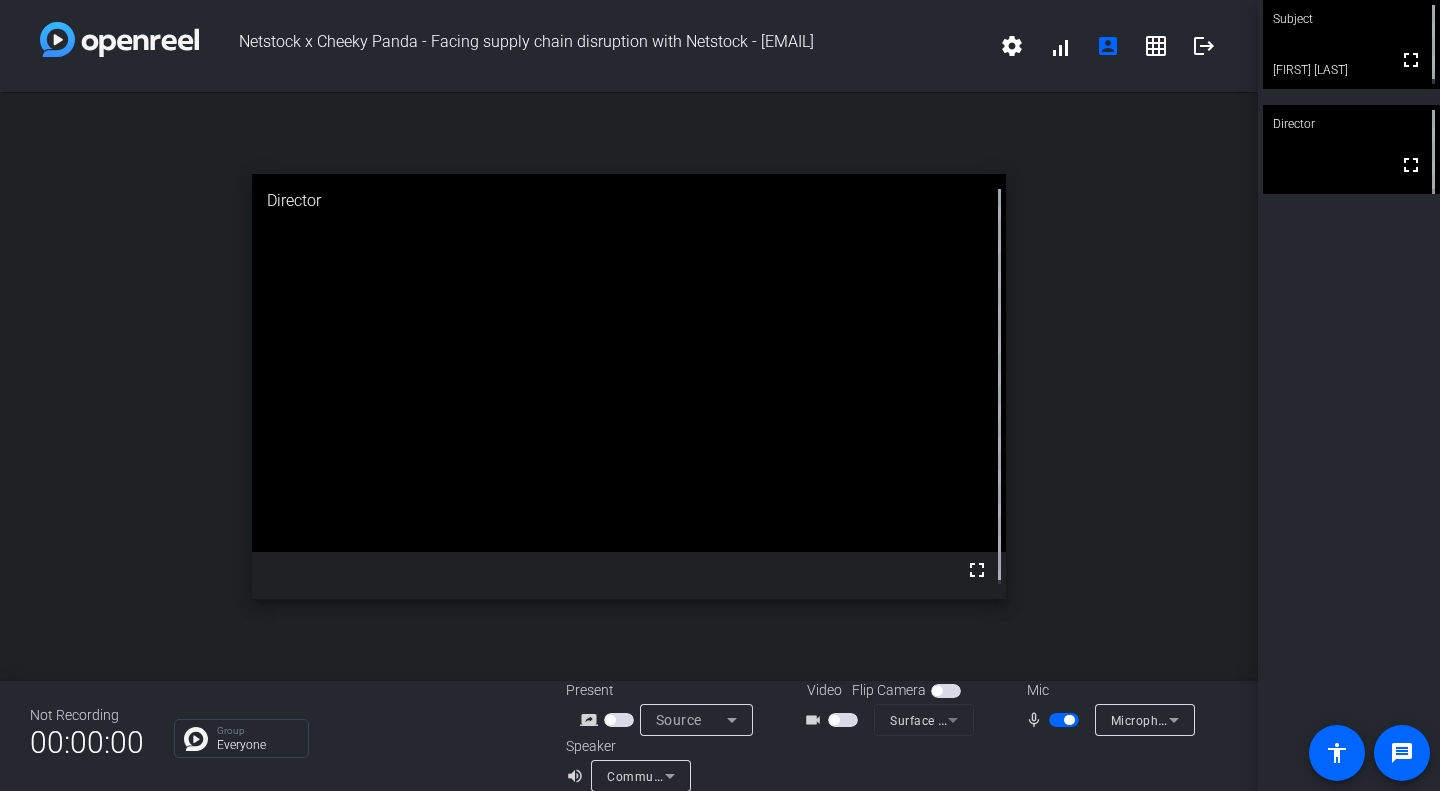 click 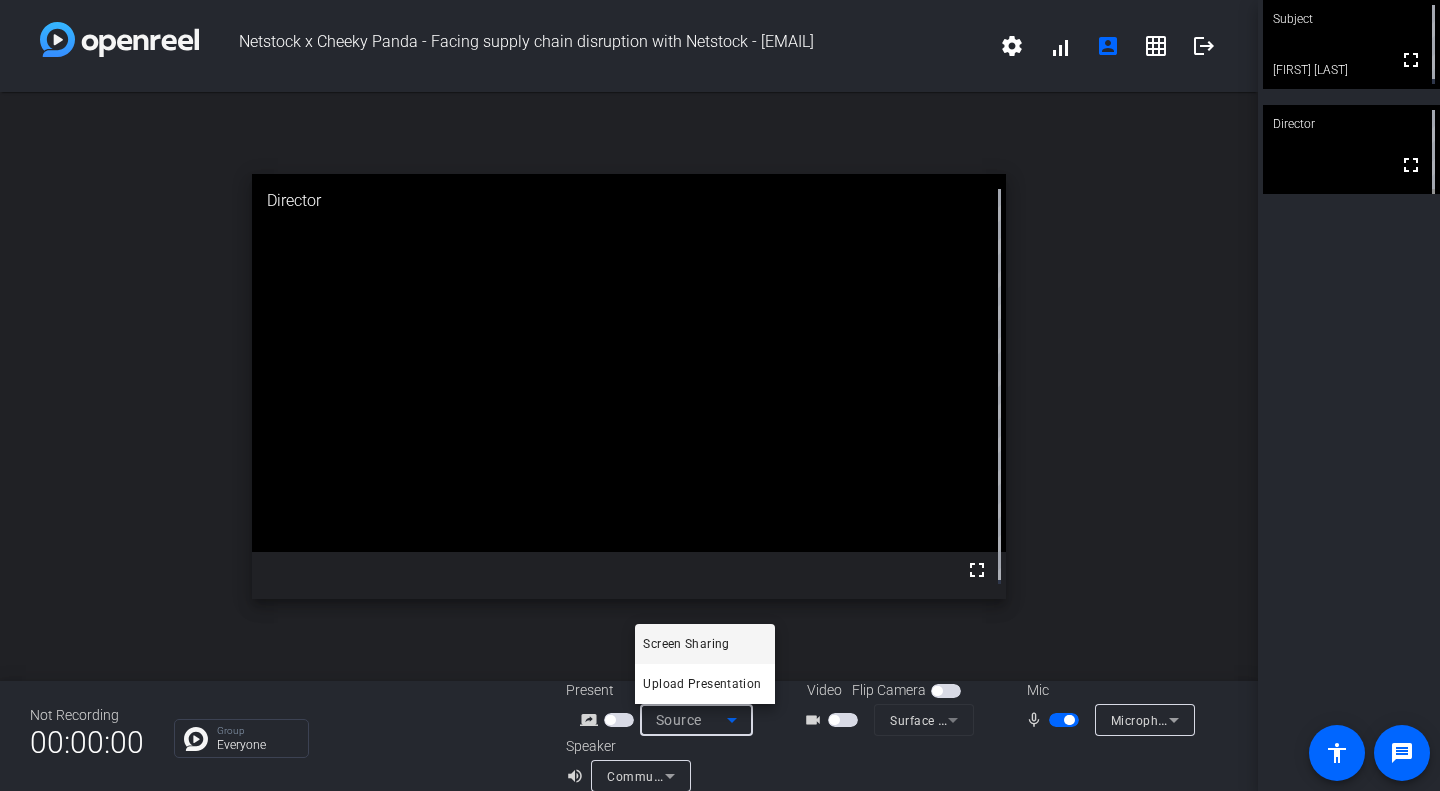 click at bounding box center [720, 395] 